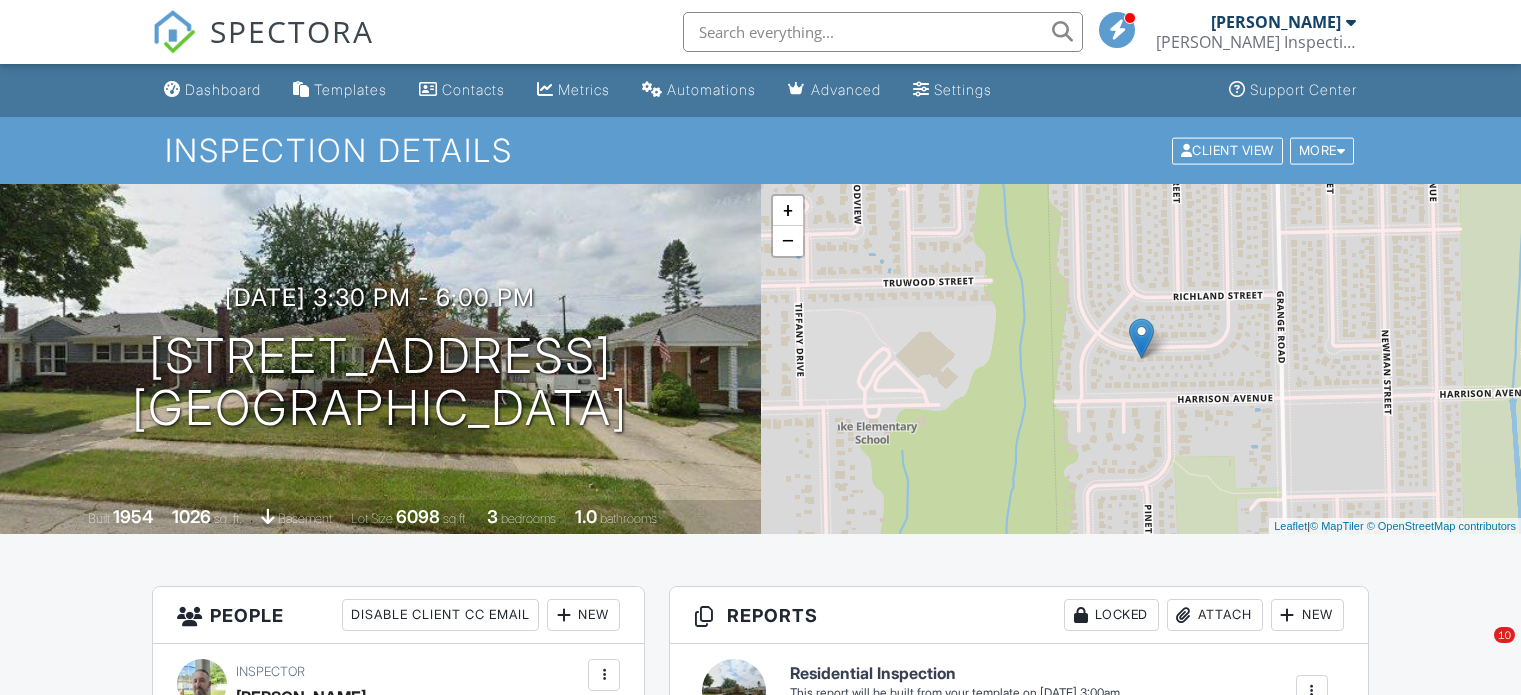 scroll, scrollTop: 0, scrollLeft: 0, axis: both 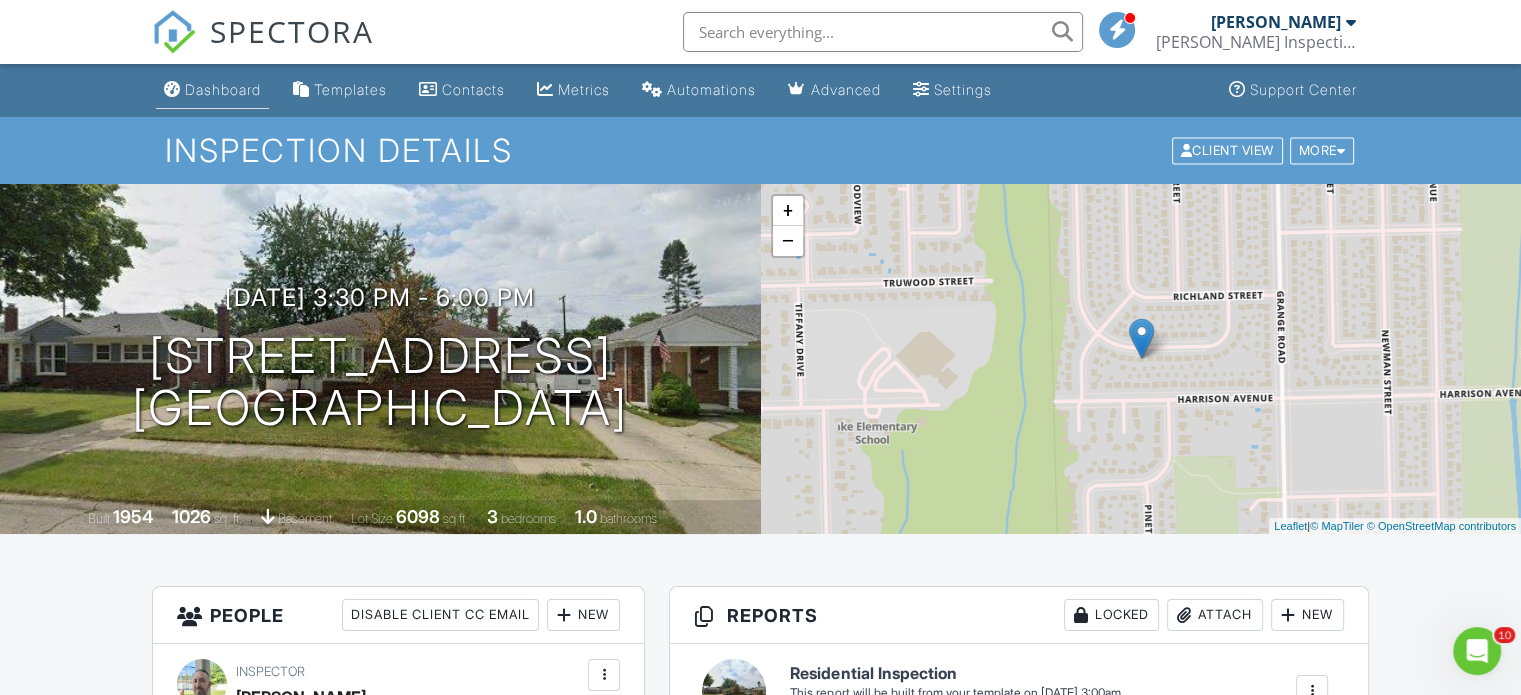 click on "Dashboard" at bounding box center [223, 89] 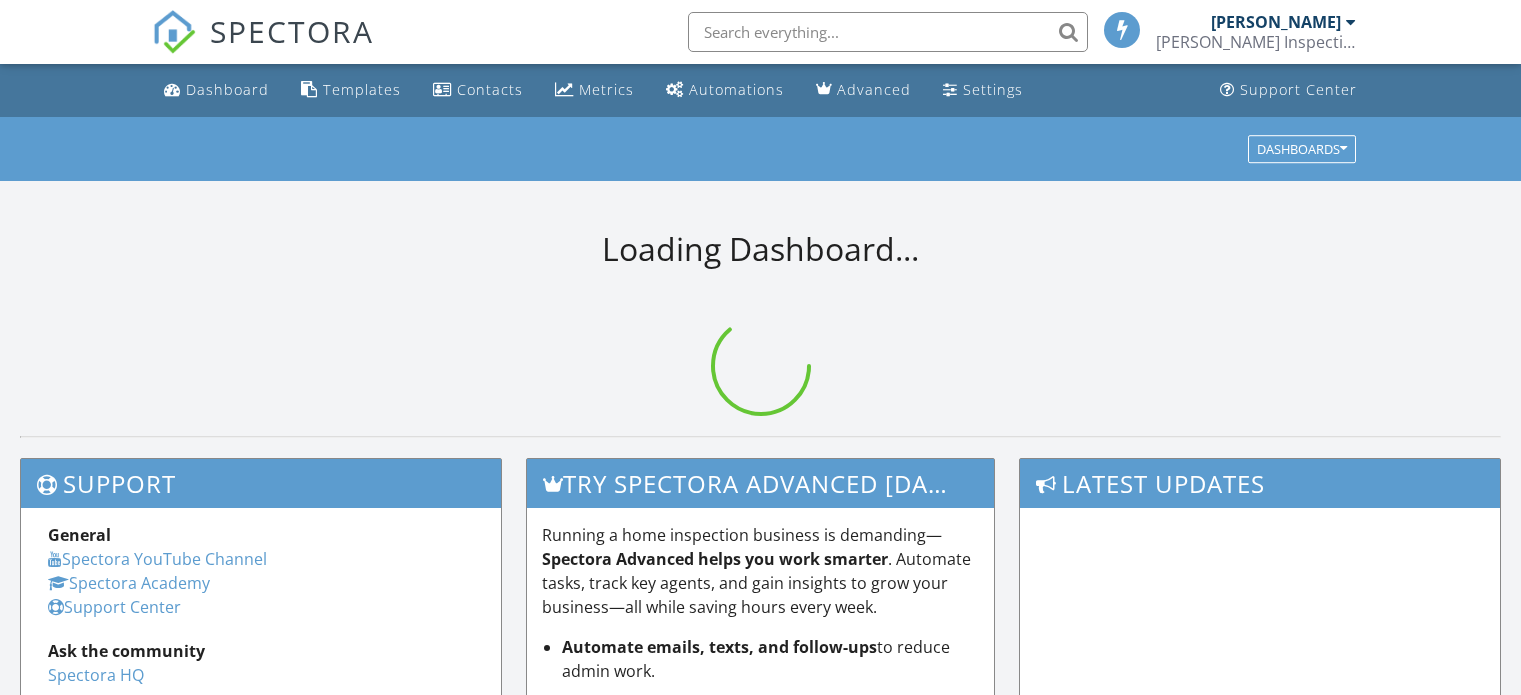 scroll, scrollTop: 0, scrollLeft: 0, axis: both 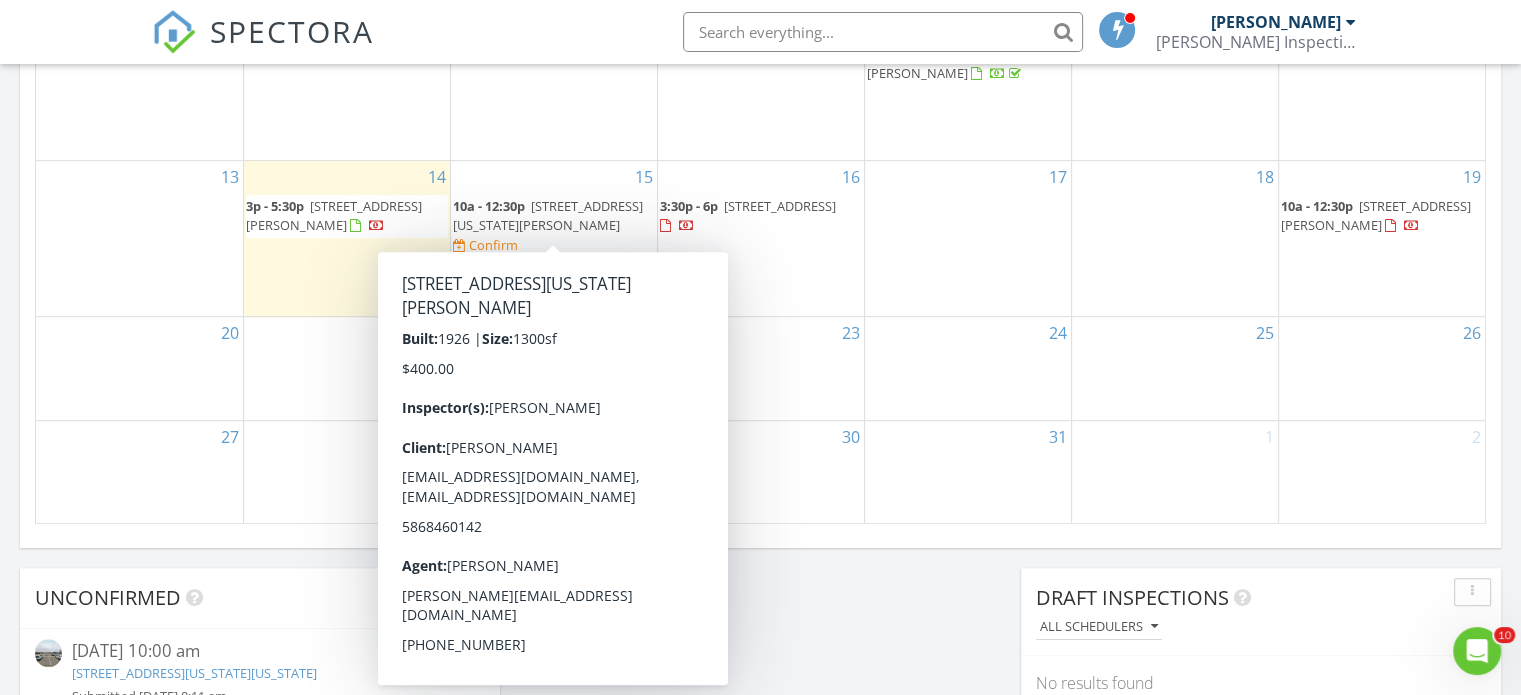 click on "179 Washington St, Mount Clemens 48043" at bounding box center [548, 215] 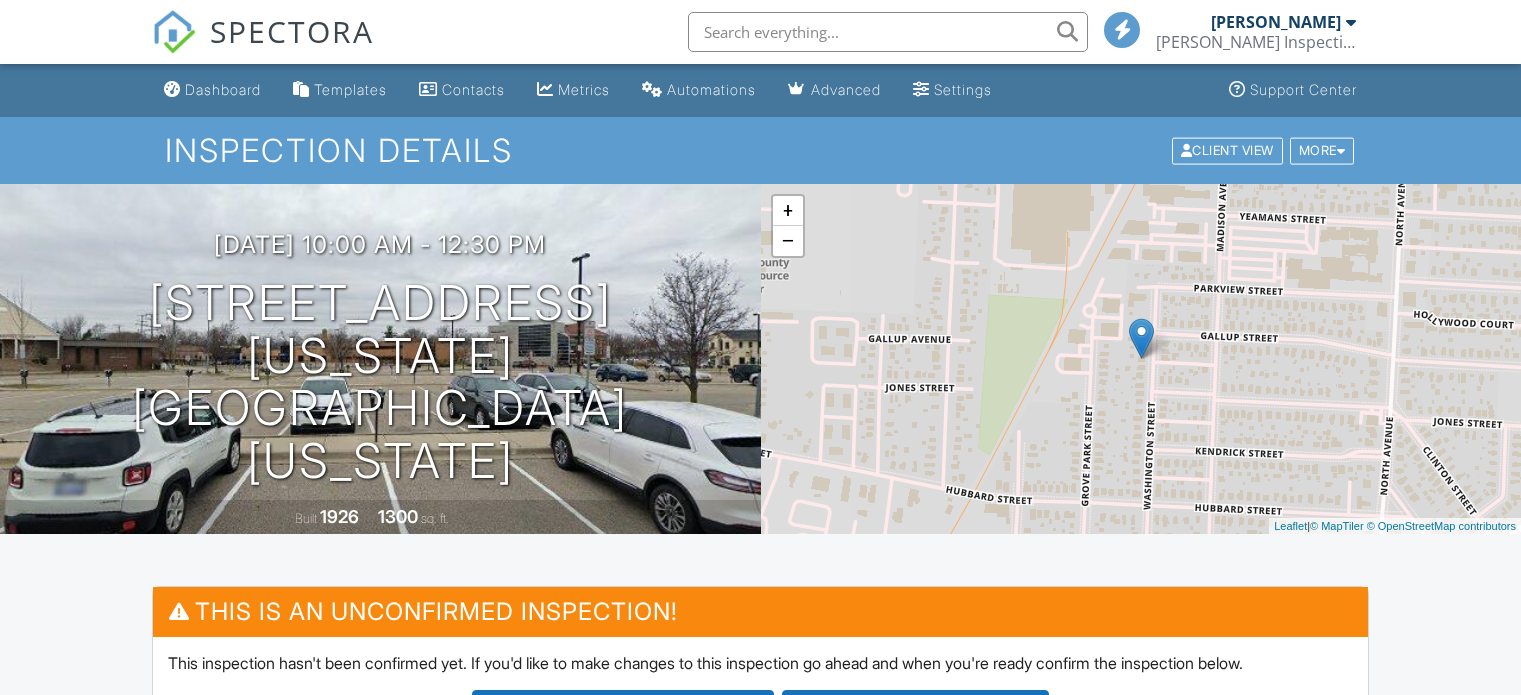 scroll, scrollTop: 0, scrollLeft: 0, axis: both 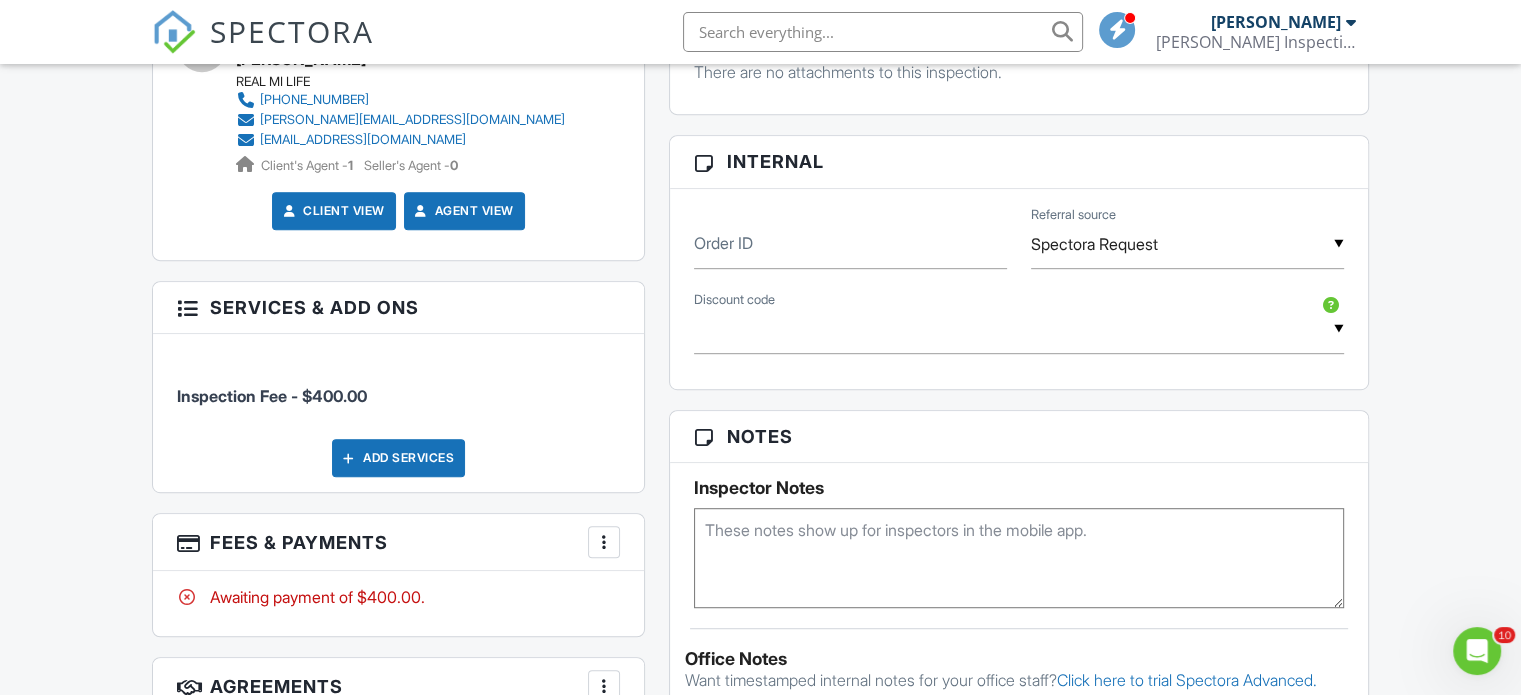 drag, startPoint x: 1527, startPoint y: 85, endPoint x: 1534, endPoint y: 350, distance: 265.09244 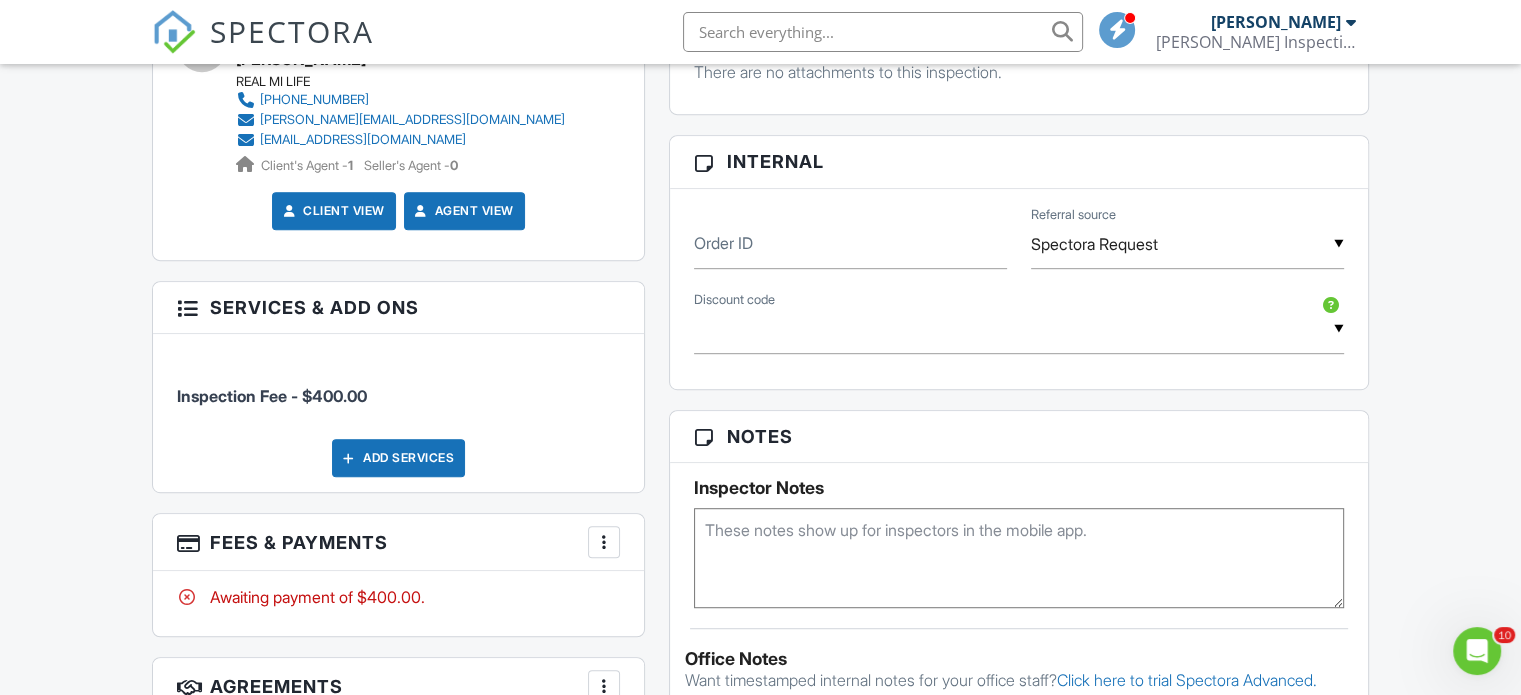 click on "SPECTORA
BEN WILLIAMS
Williams Inspections LLC
Role:
Inspector
Dashboard
New Inspection
Inspections
Calendar
Template Editor
Contacts
Automations
Team
Metrics
Payments
Data Exports
Billing
Reporting
Advanced
Settings
What's New
Sign Out
Dashboard
Templates
Contacts
Metrics
Automations
Advanced
Settings
Support Center
Inspection Details
Client View
More
Property Details
Reschedule
Reorder / Copy
Share
Cancel
Delete
Print Order
Convert to V10
Disable Pass on CC Fees
View Change Log
07/15/2025 10:00 am
- 12:30 pm" at bounding box center (760, 254) 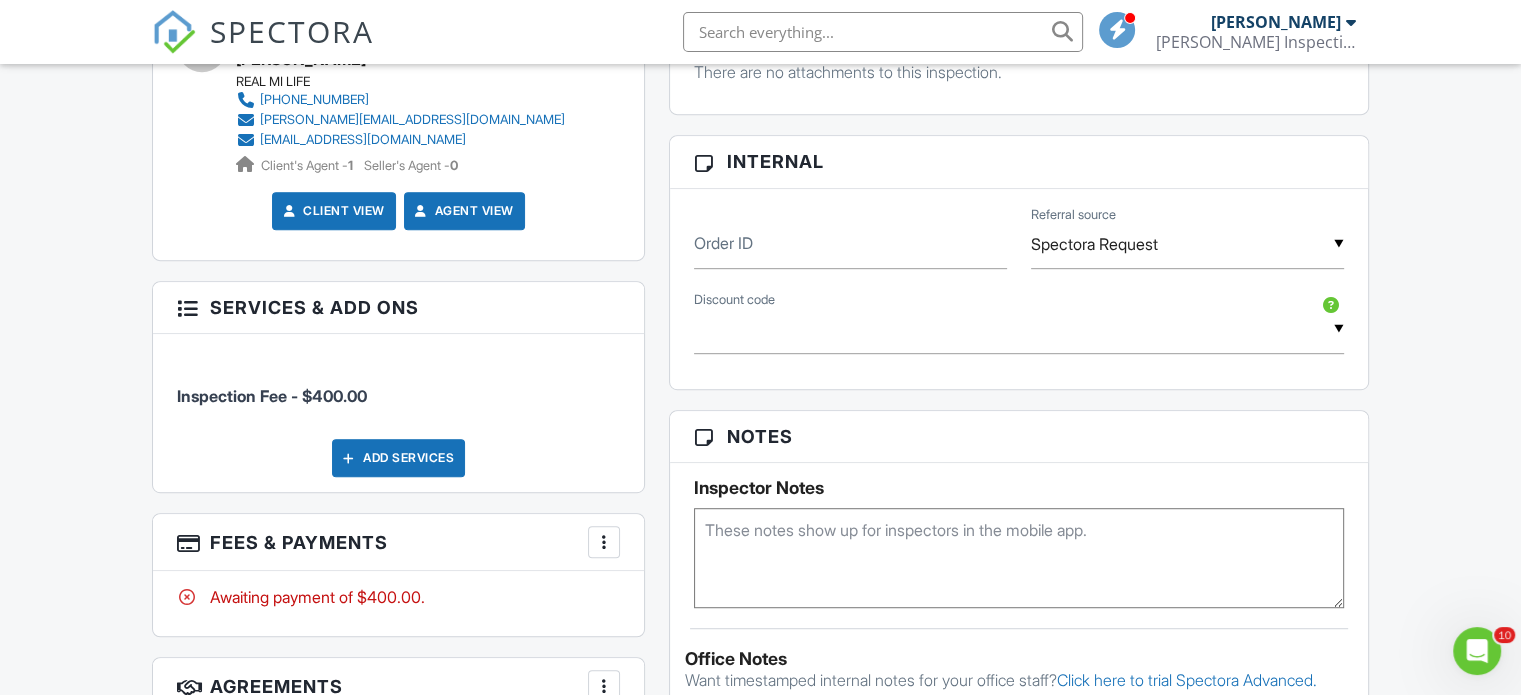 click on "Add Services" at bounding box center (398, 458) 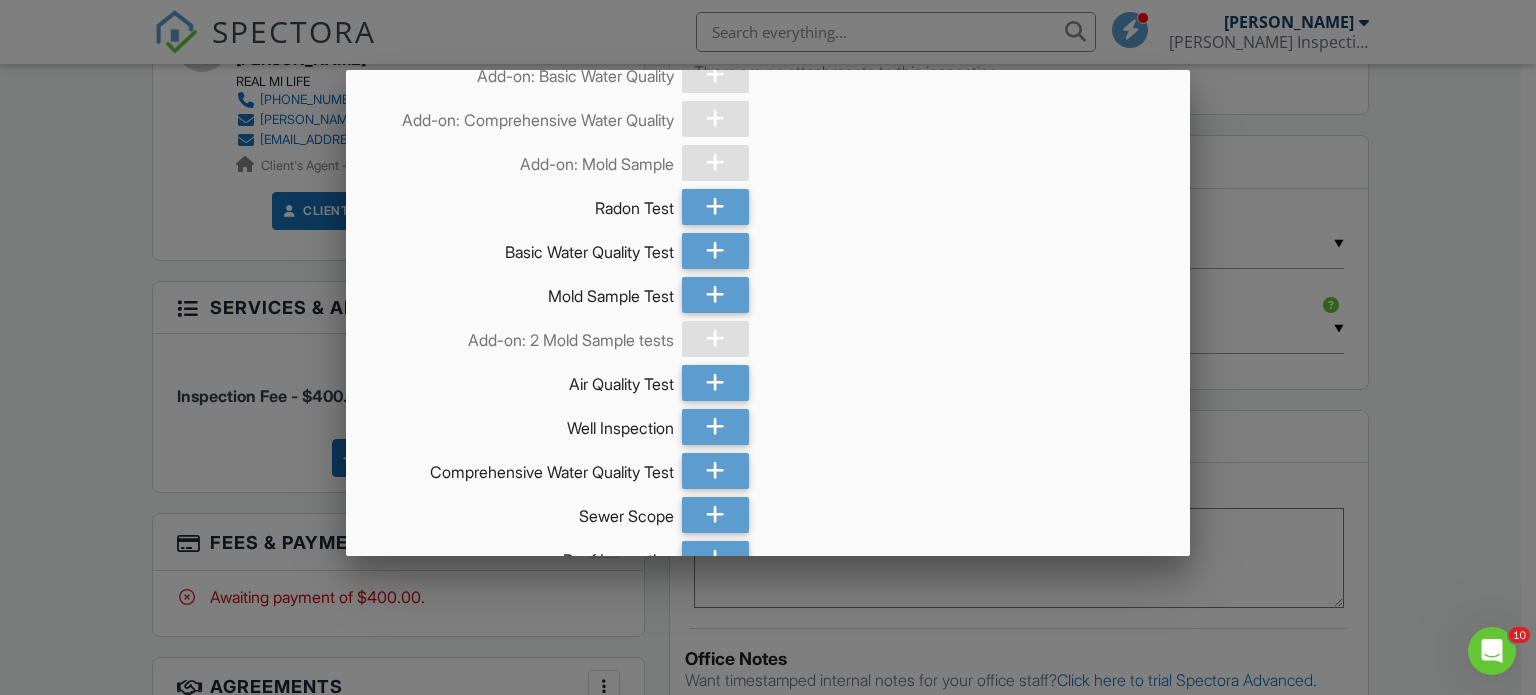 scroll, scrollTop: 700, scrollLeft: 0, axis: vertical 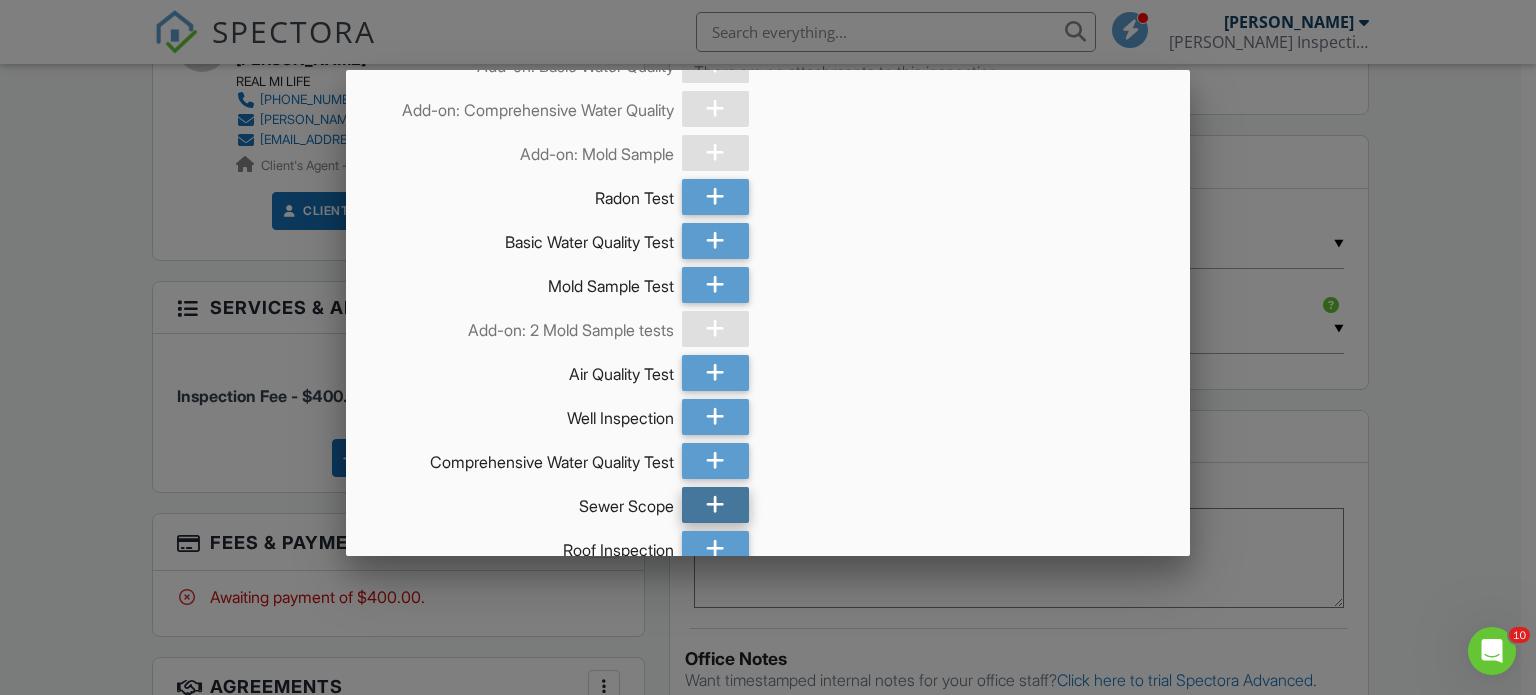 click at bounding box center (715, 505) 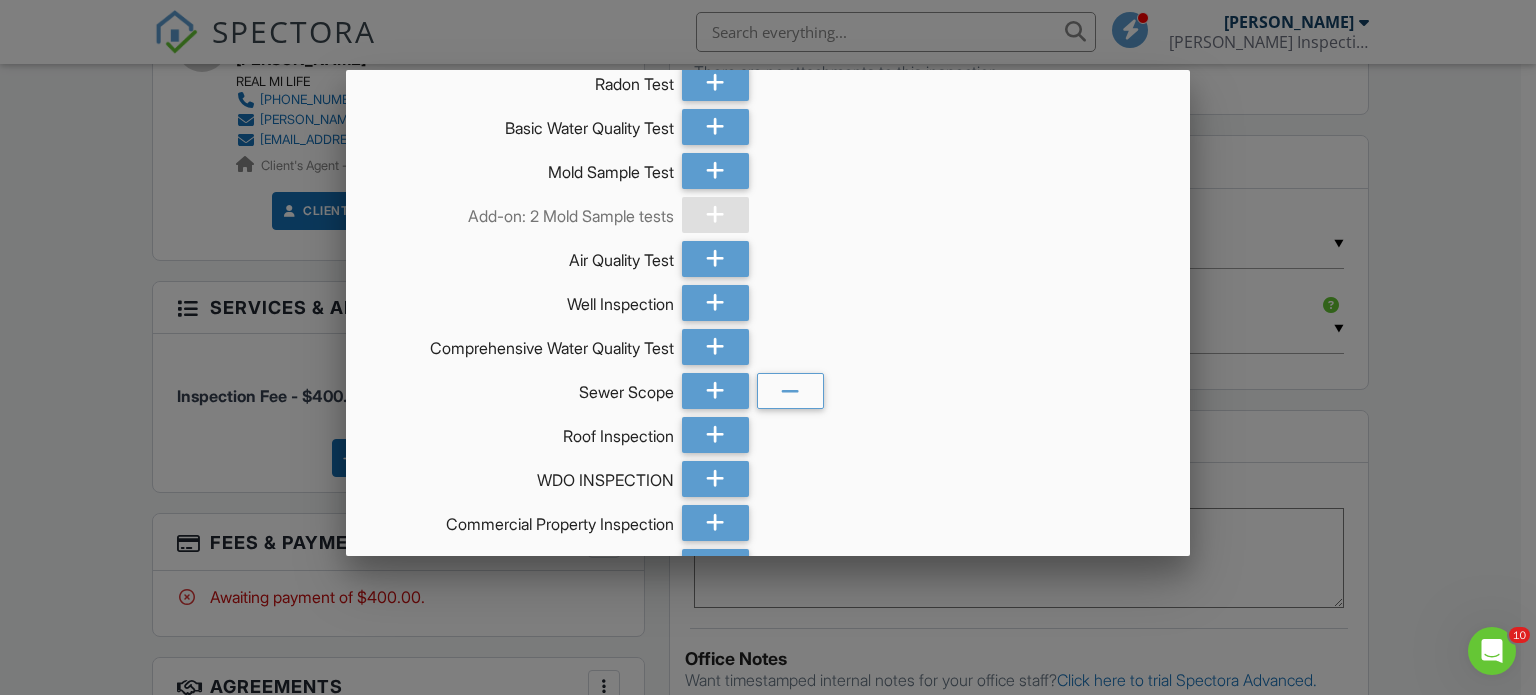 scroll, scrollTop: 986, scrollLeft: 0, axis: vertical 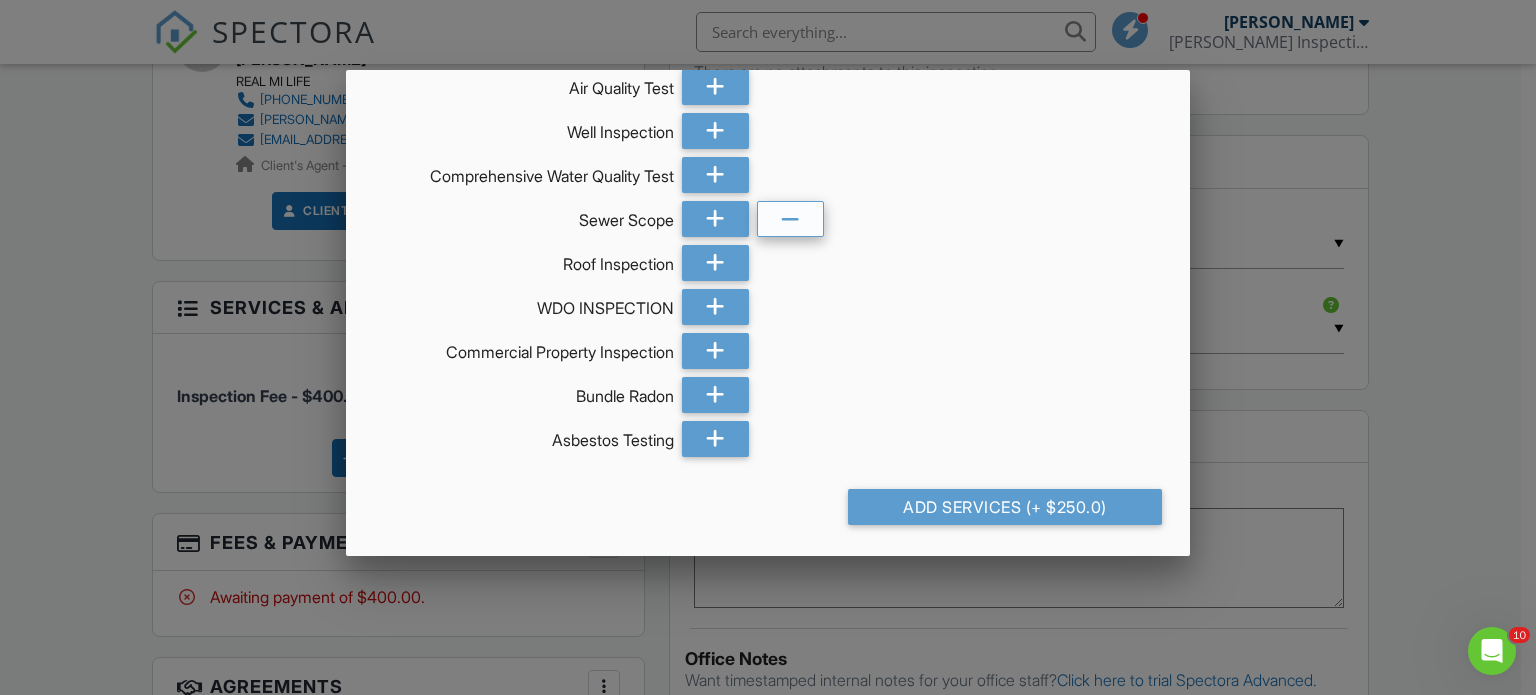 click at bounding box center (790, 219) 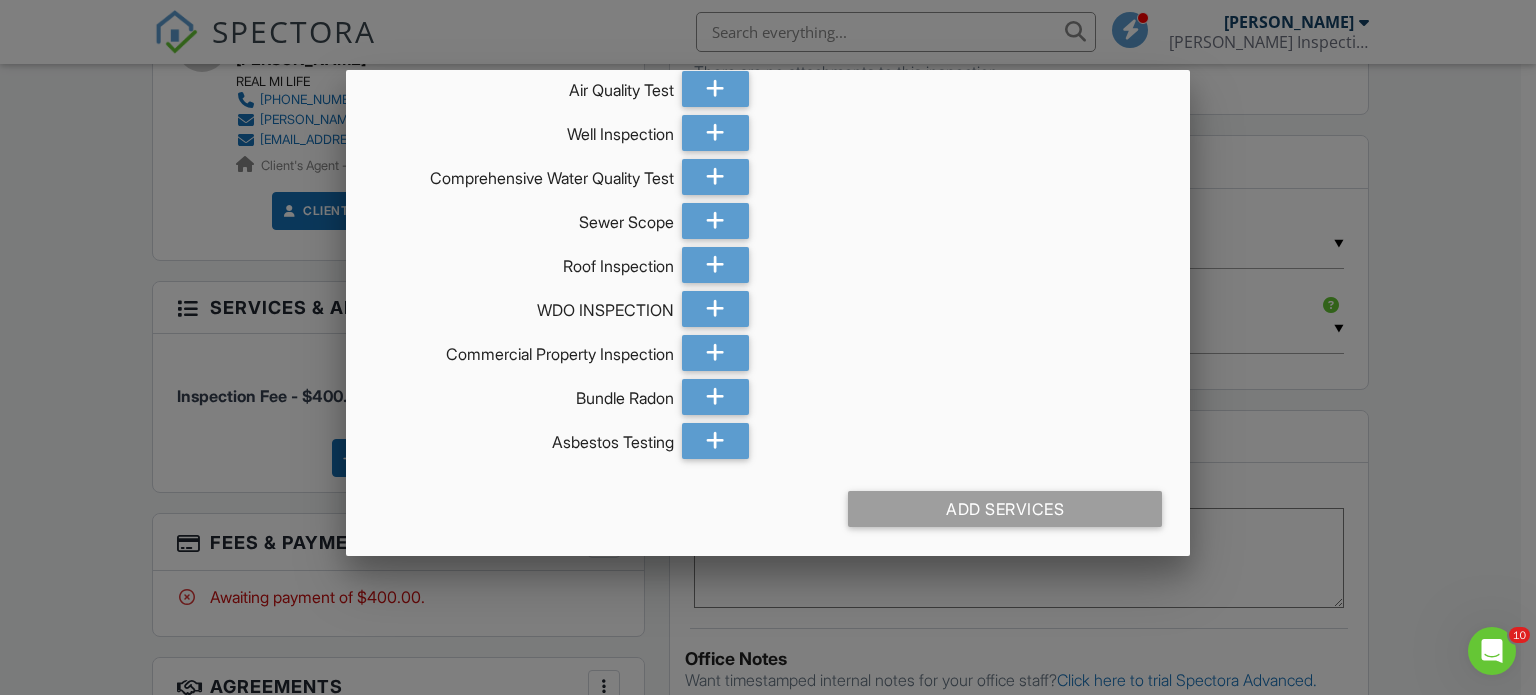 scroll, scrollTop: 986, scrollLeft: 0, axis: vertical 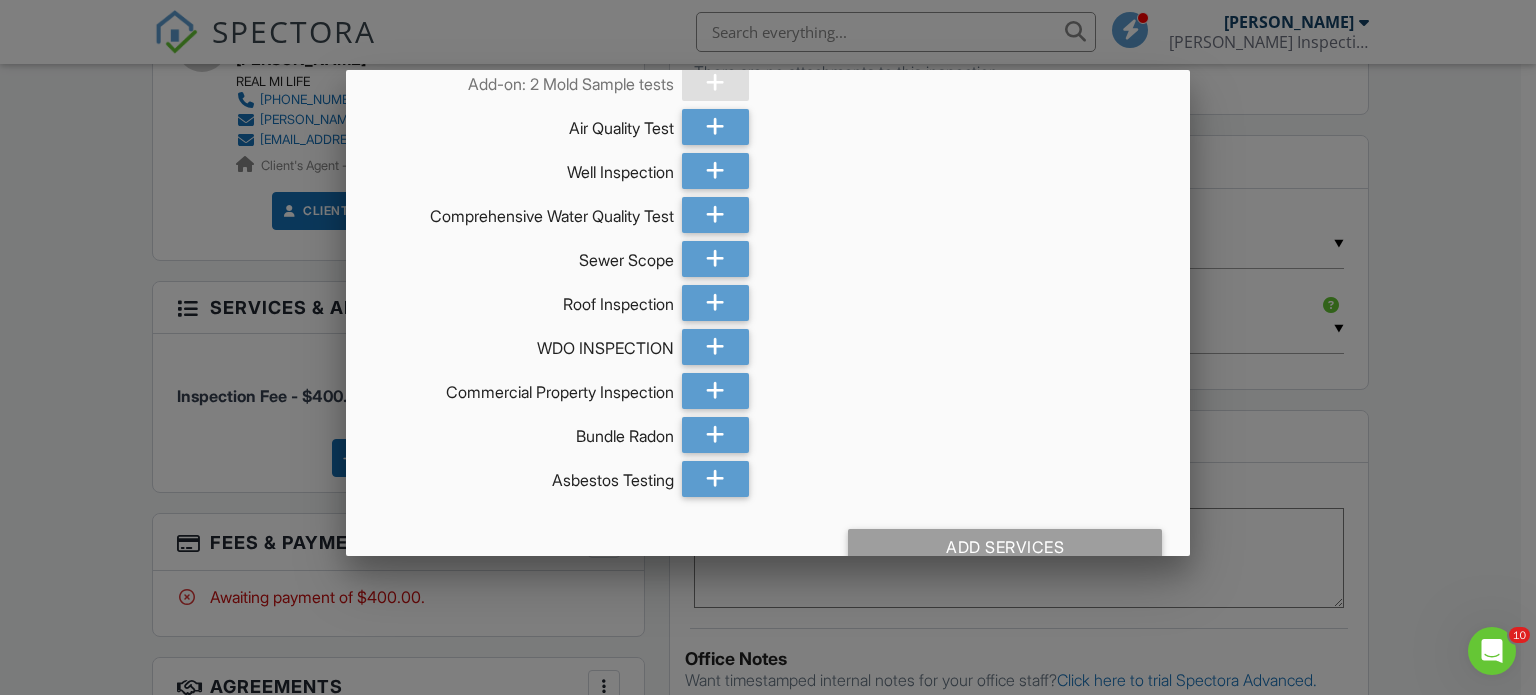 click at bounding box center (768, 334) 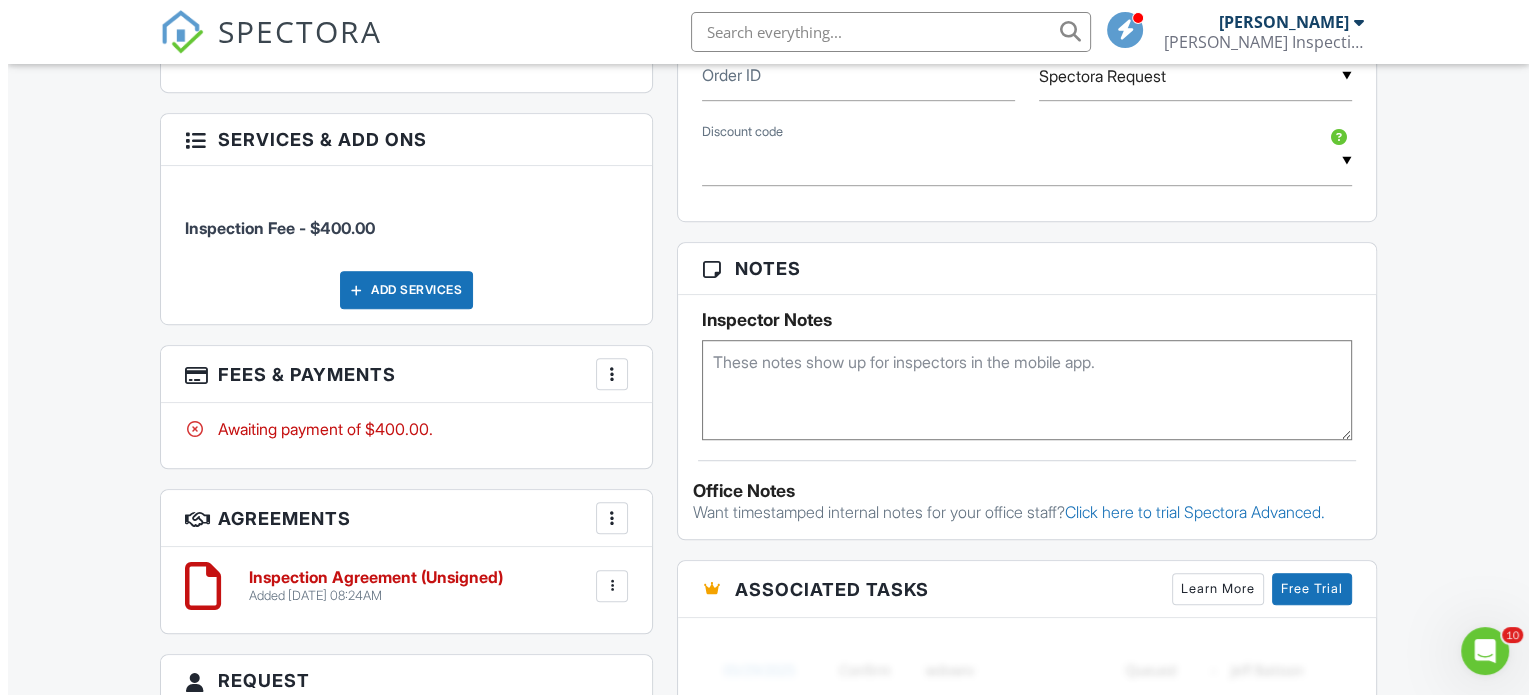 scroll, scrollTop: 1275, scrollLeft: 0, axis: vertical 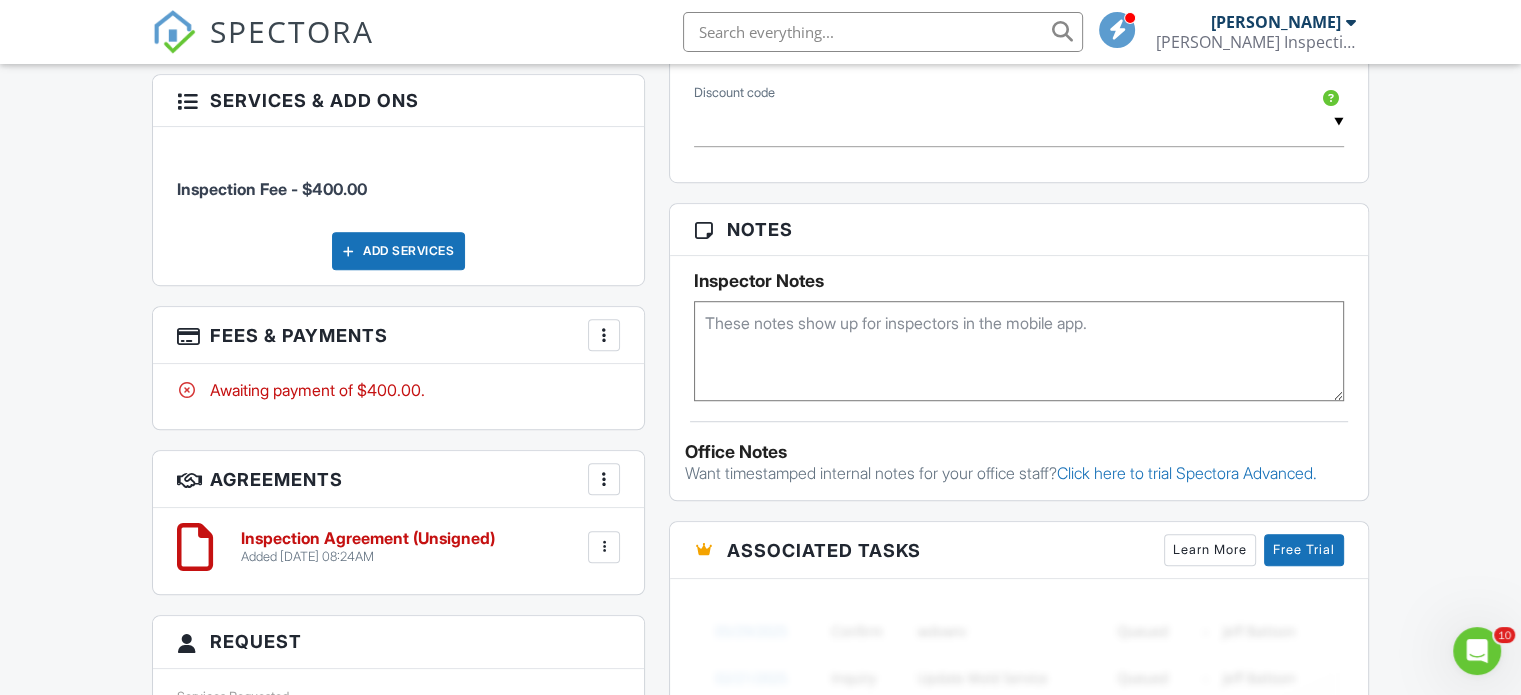 click on "Add Services" at bounding box center (398, 251) 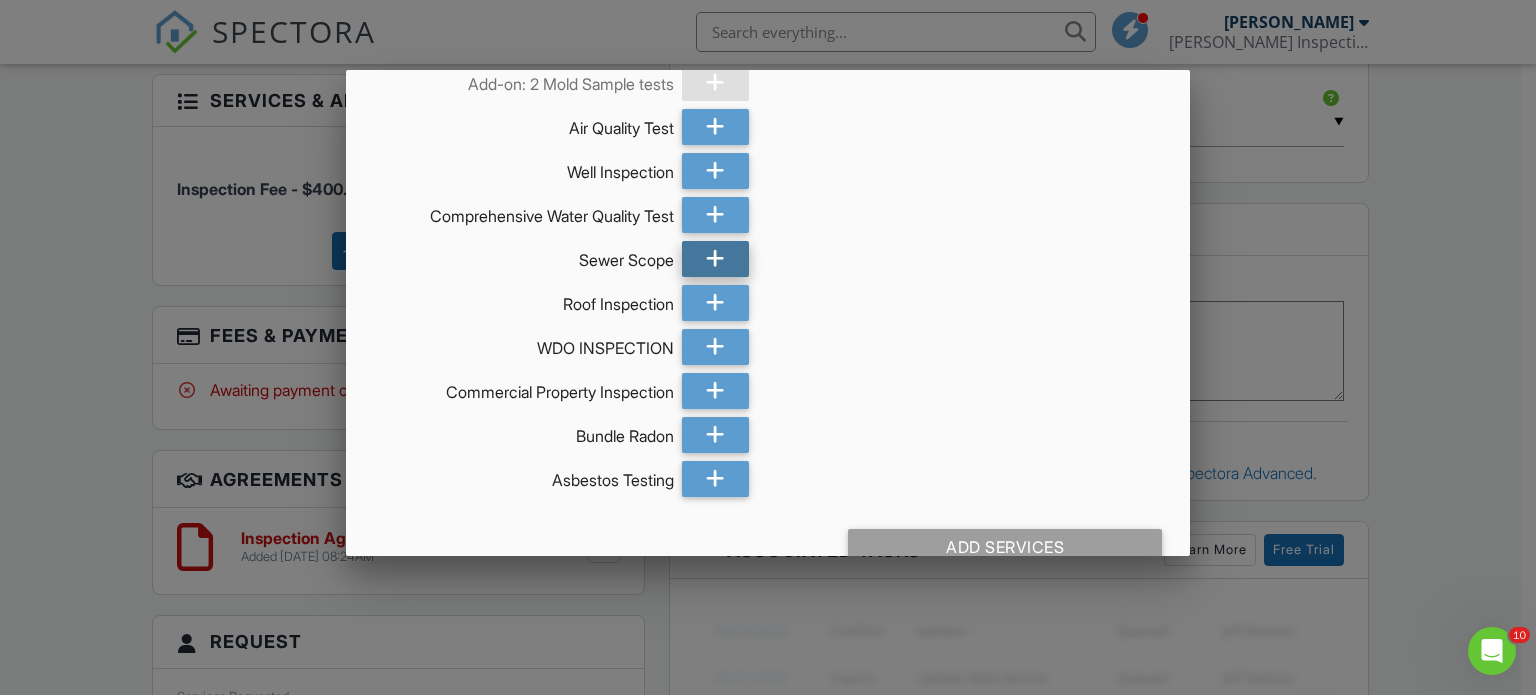 click at bounding box center (715, 259) 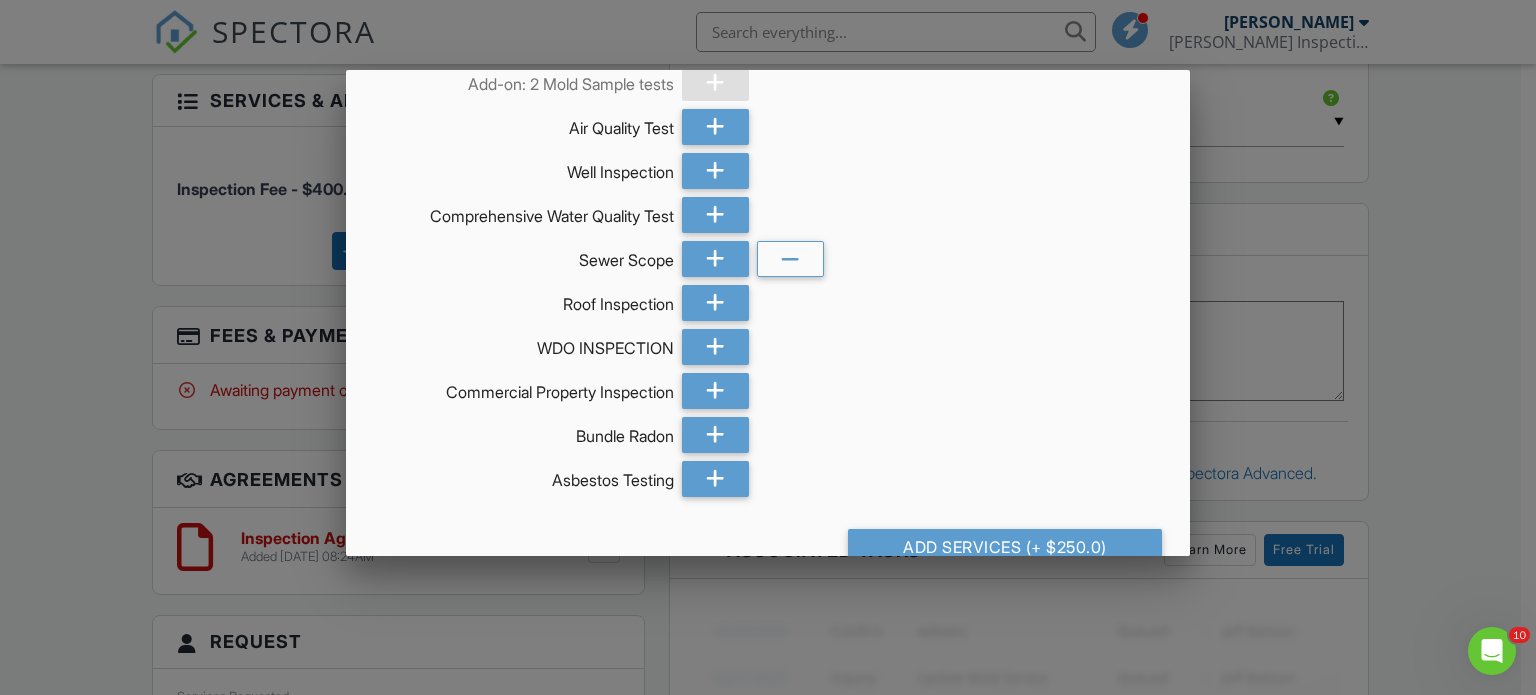 scroll, scrollTop: 986, scrollLeft: 0, axis: vertical 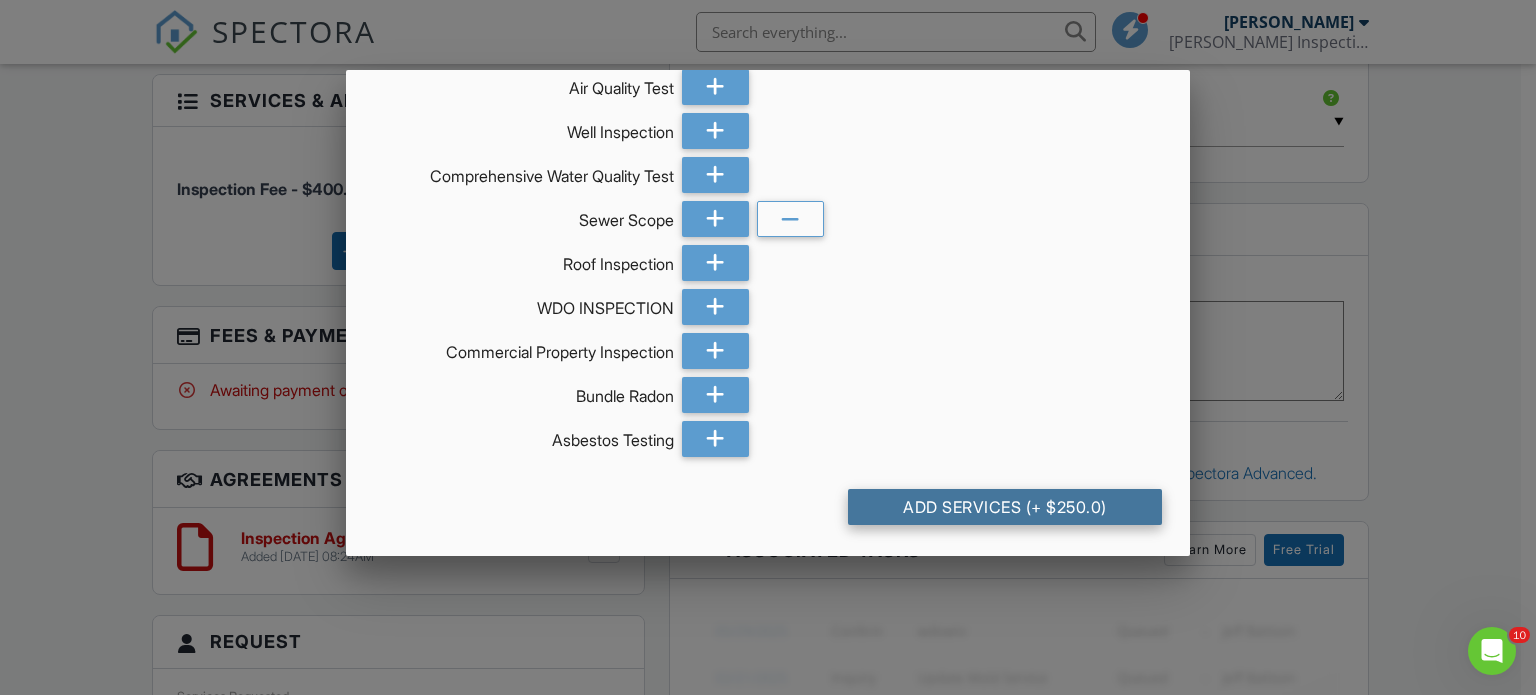 click on "Add Services
(+ $250.0)" at bounding box center [1005, 507] 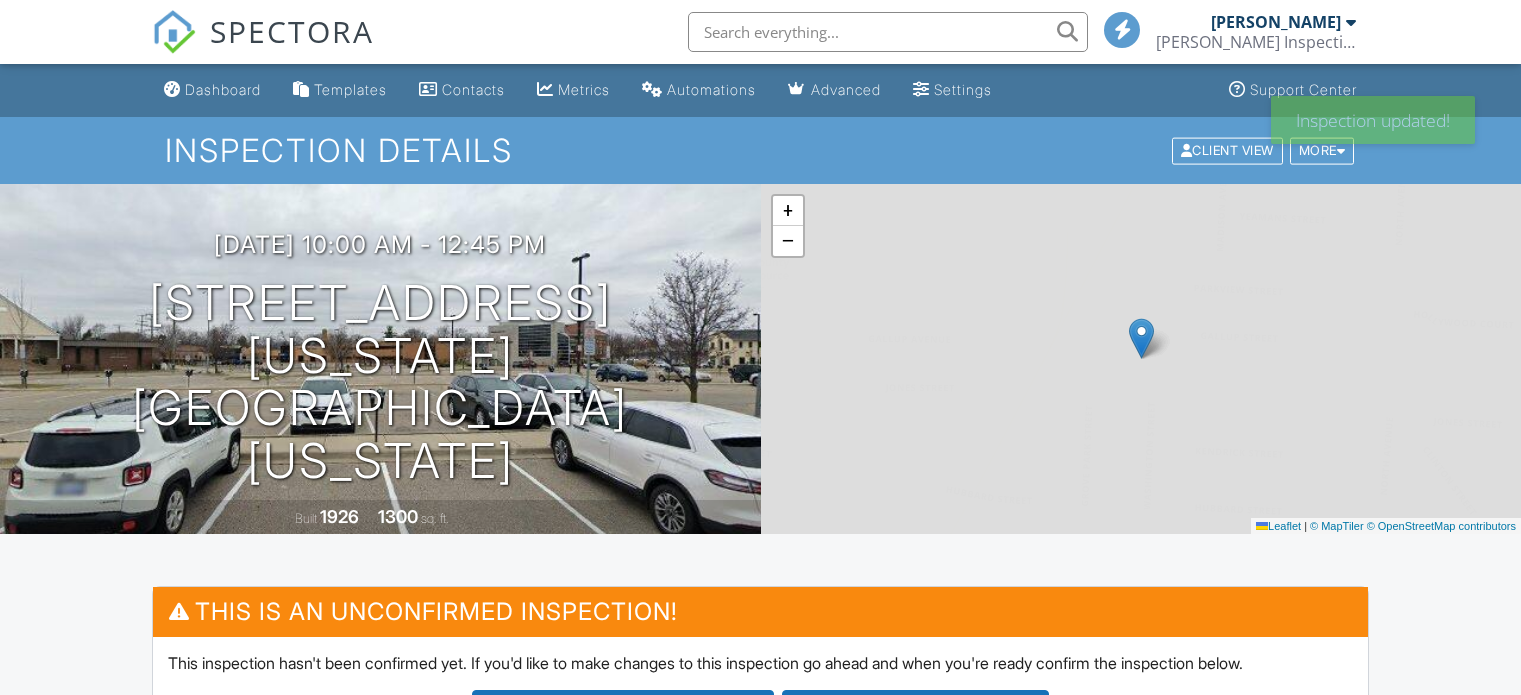 scroll, scrollTop: 0, scrollLeft: 0, axis: both 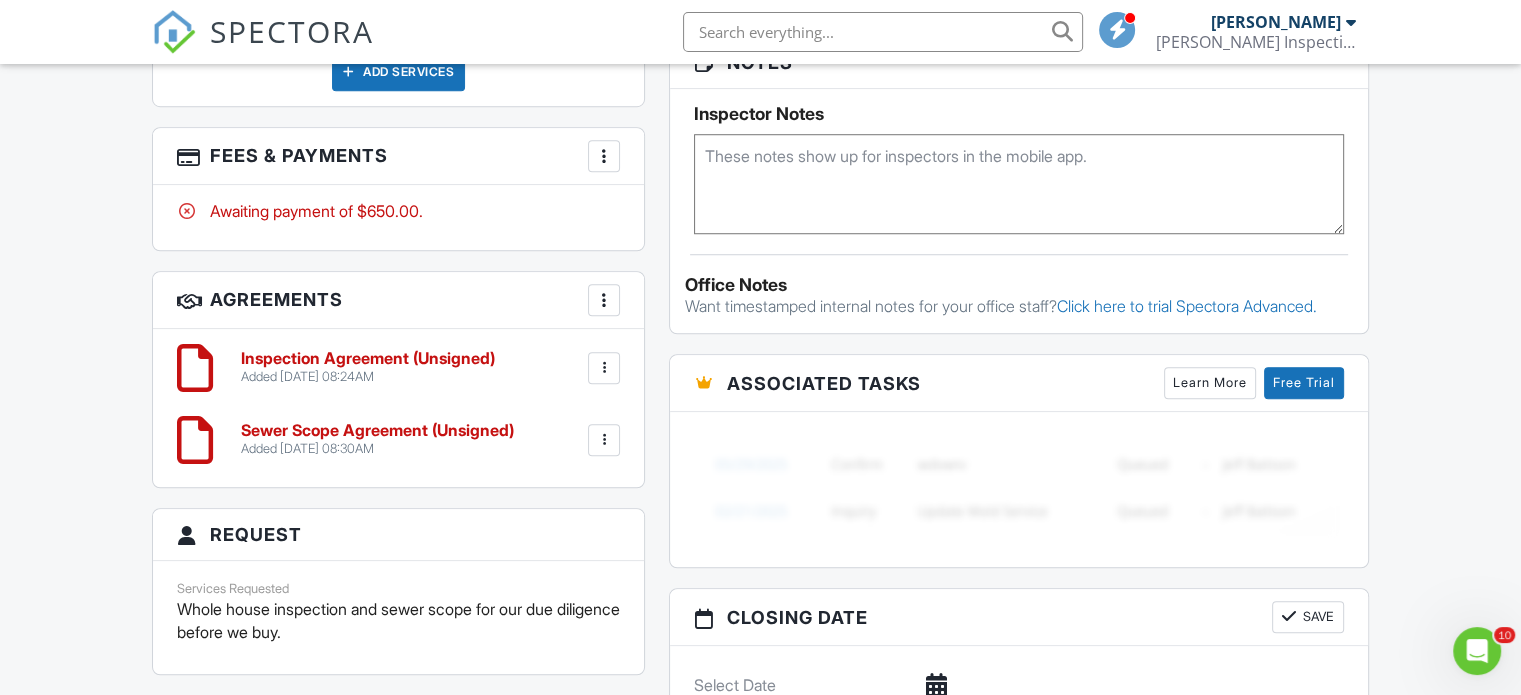 drag, startPoint x: 1526, startPoint y: 116, endPoint x: 1535, endPoint y: 483, distance: 367.11035 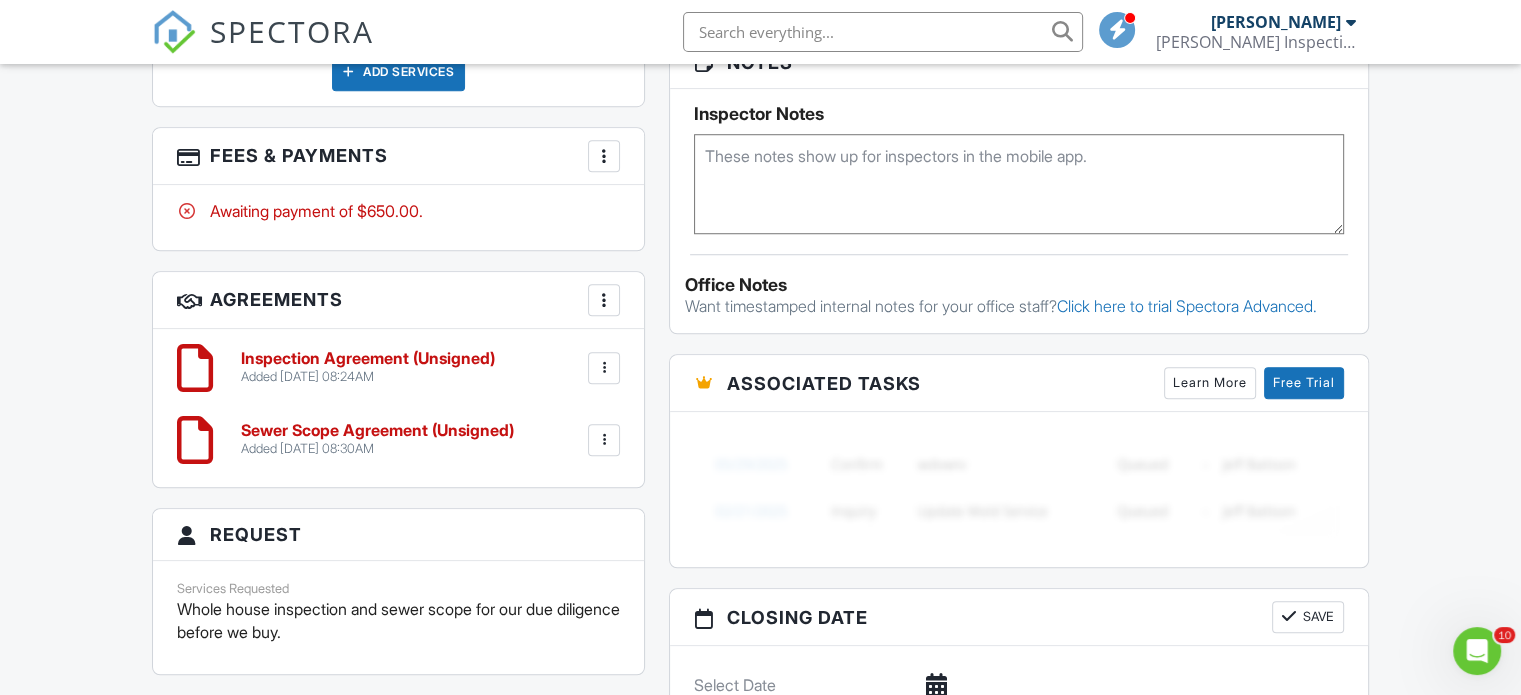 click on "SPECTORA
[PERSON_NAME]
[PERSON_NAME] Inspections LLC
Role:
Inspector
Dashboard
New Inspection
Inspections
Calendar
Template Editor
Contacts
Automations
Team
Metrics
Payments
Data Exports
Billing
Reporting
Advanced
Settings
What's New
Sign Out
Dashboard
Templates
Contacts
Metrics
Automations
Advanced
Settings
Support Center
Inspection Details
Client View
More
Property Details
Reschedule
Reorder / Copy
Share
Cancel
[GEOGRAPHIC_DATA]
Print Order
Convert to V10
Disable Pass on CC Fees
View Change Log
[DATE] 10:00 am
- 12:45 pm" at bounding box center (760, -164) 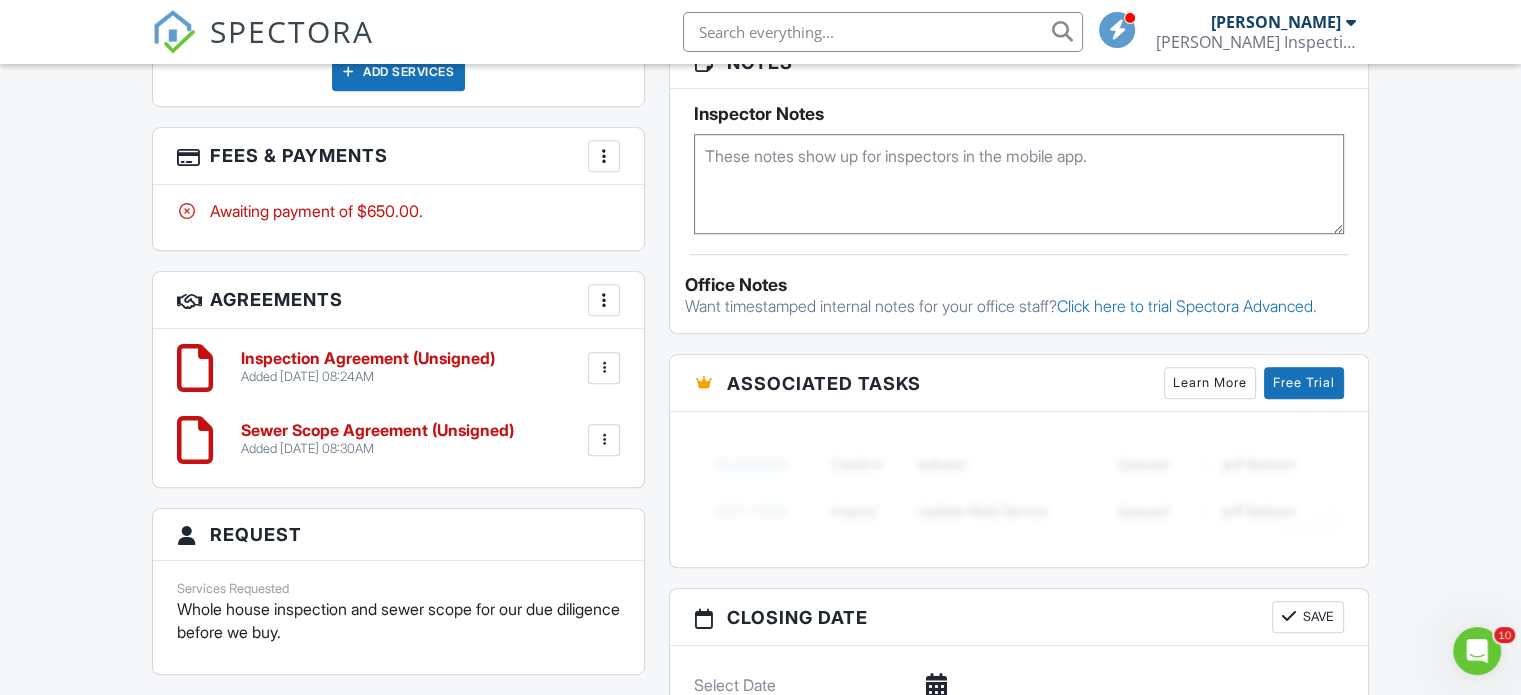 click at bounding box center (604, 156) 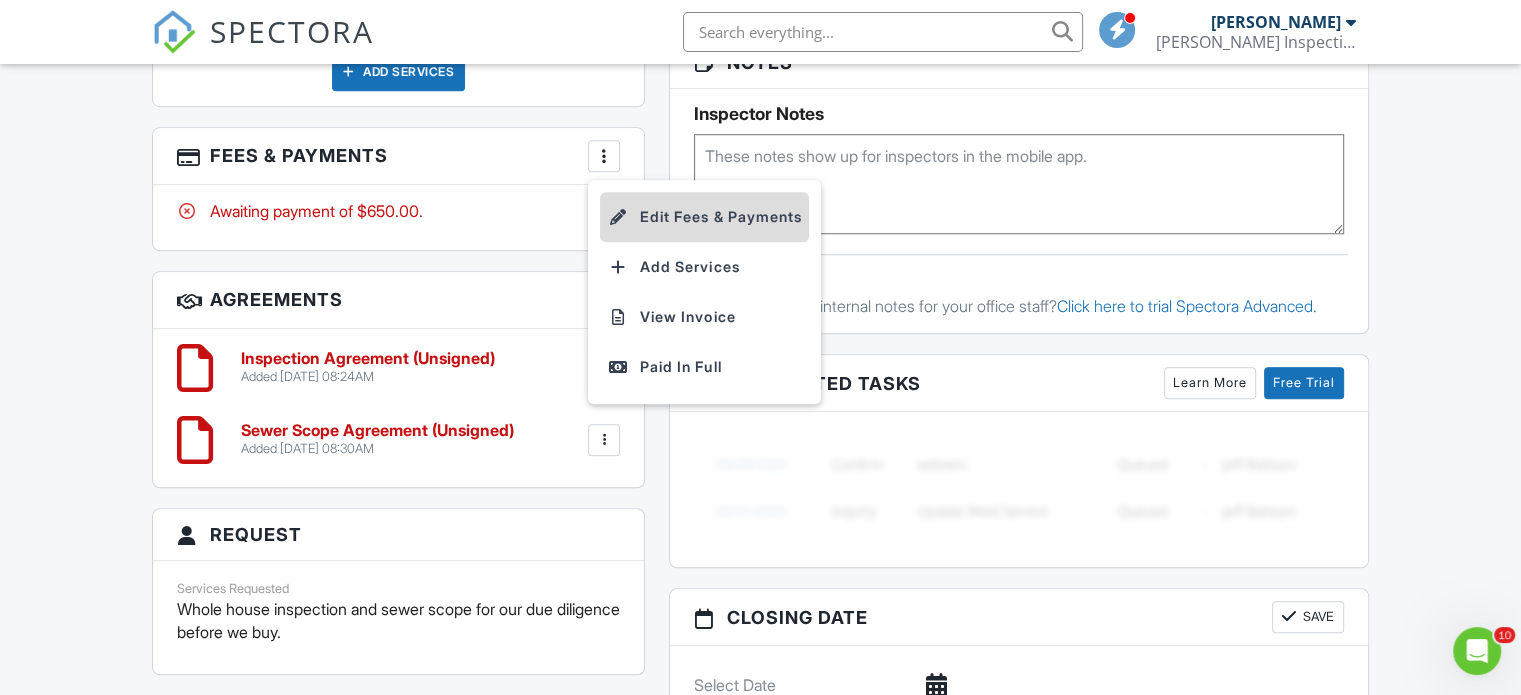 click on "Edit Fees & Payments" at bounding box center (704, 217) 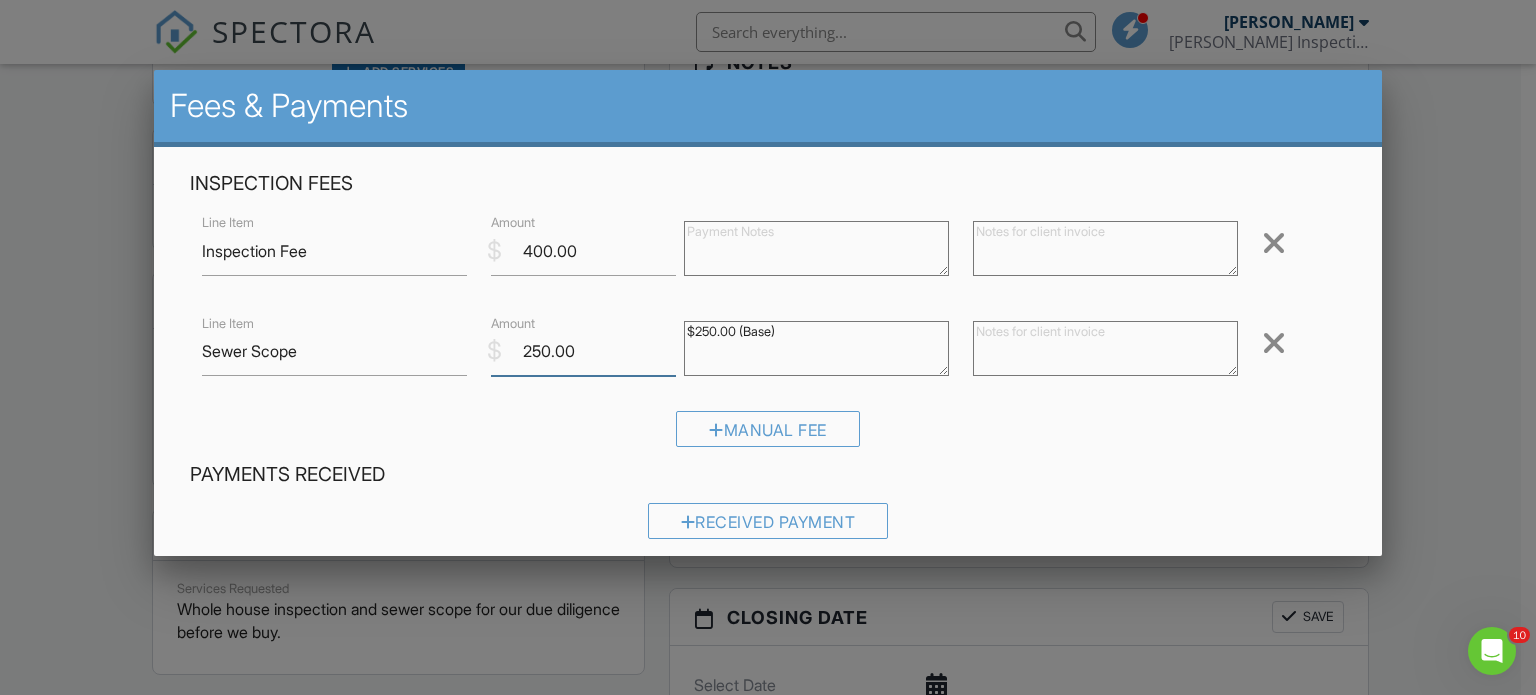 click on "250.00" at bounding box center (583, 351) 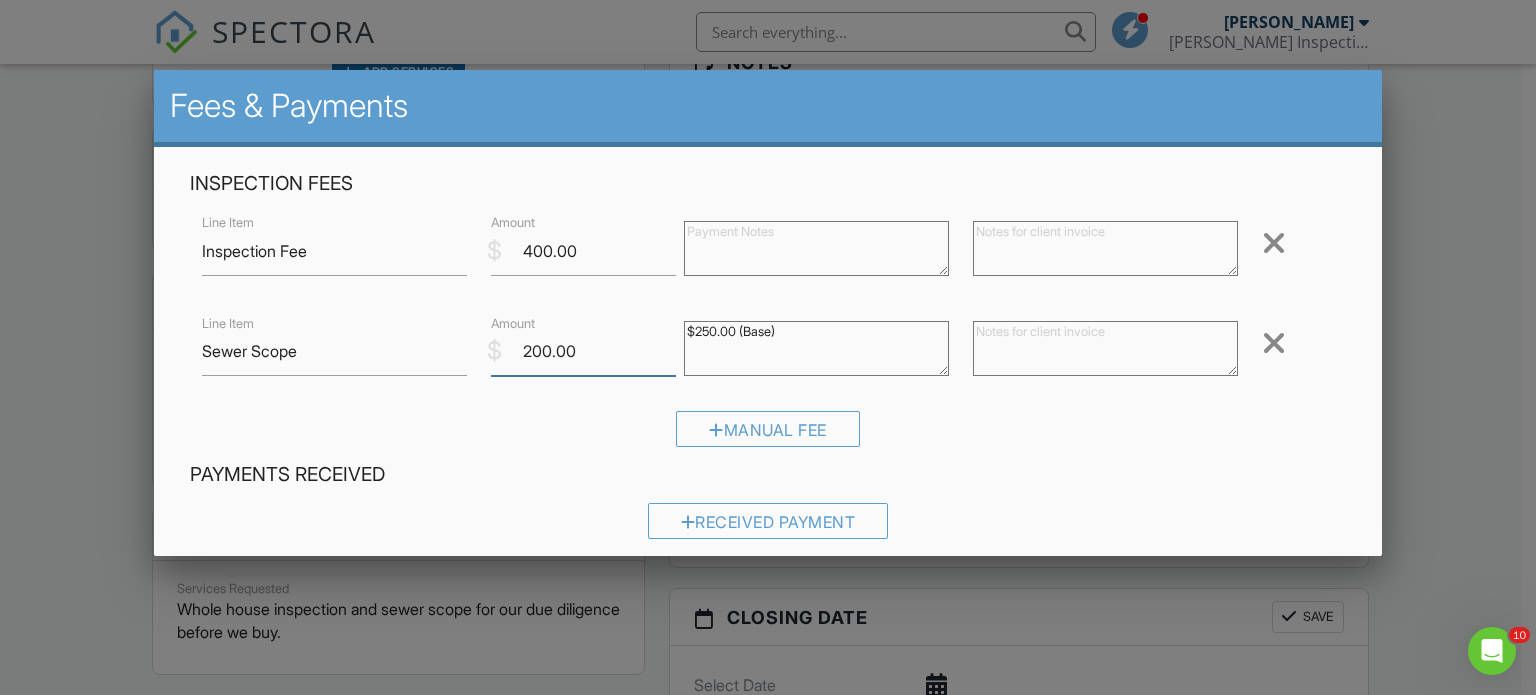 type on "200.00" 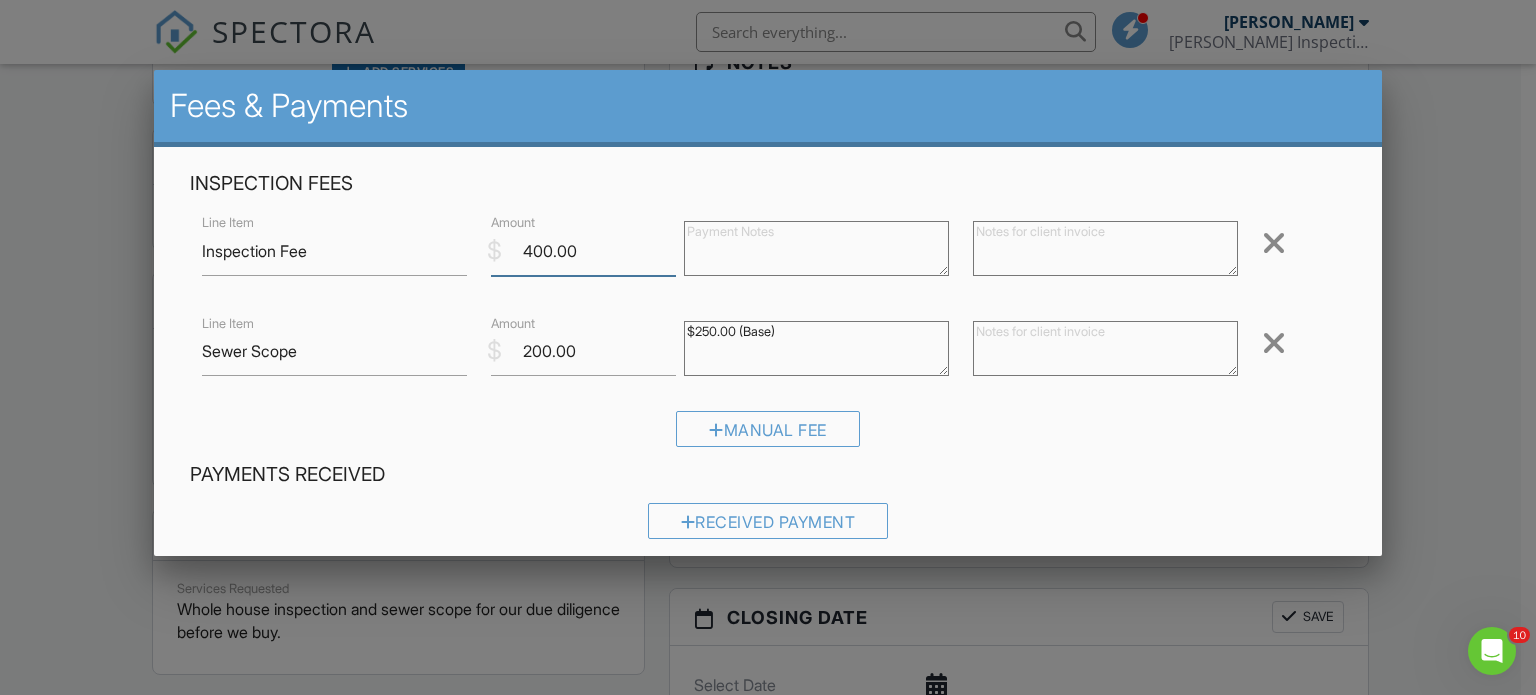 click on "400.00" at bounding box center [583, 251] 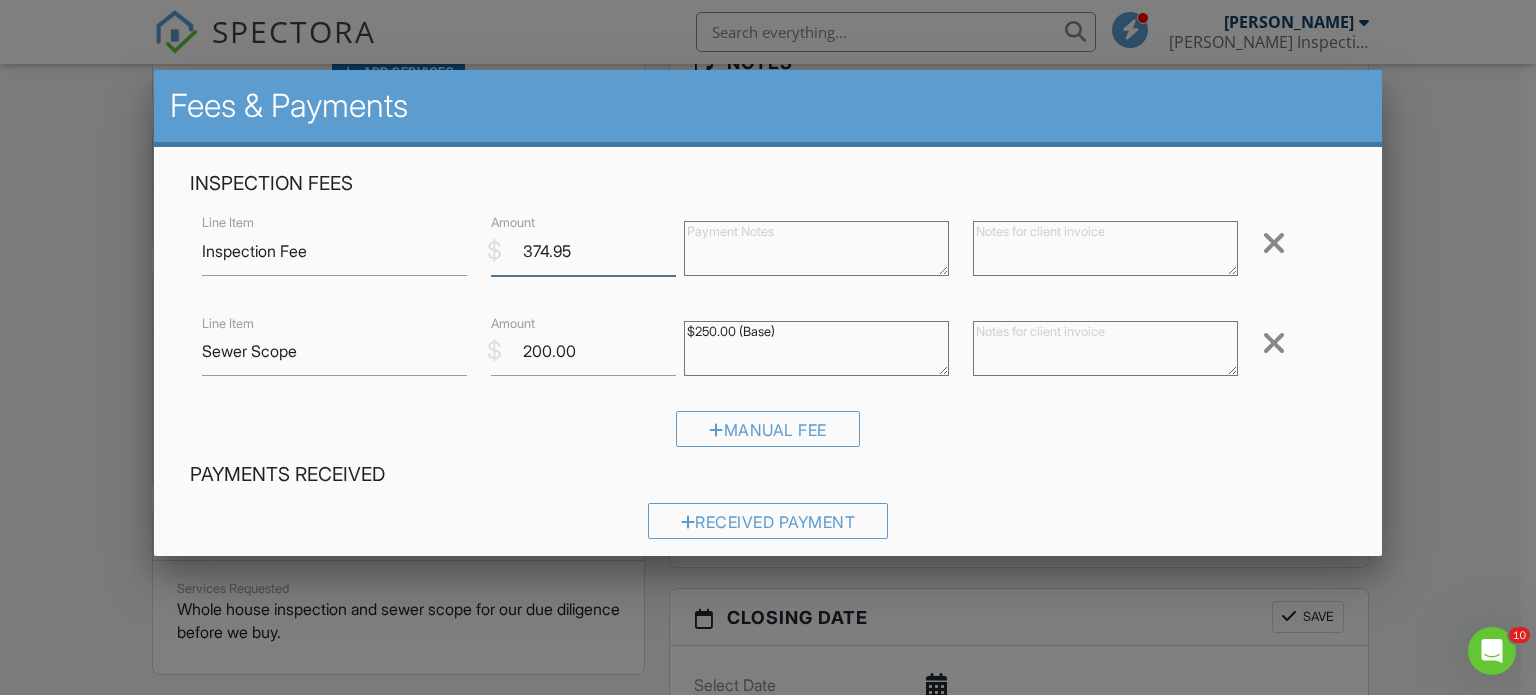 scroll, scrollTop: 52, scrollLeft: 0, axis: vertical 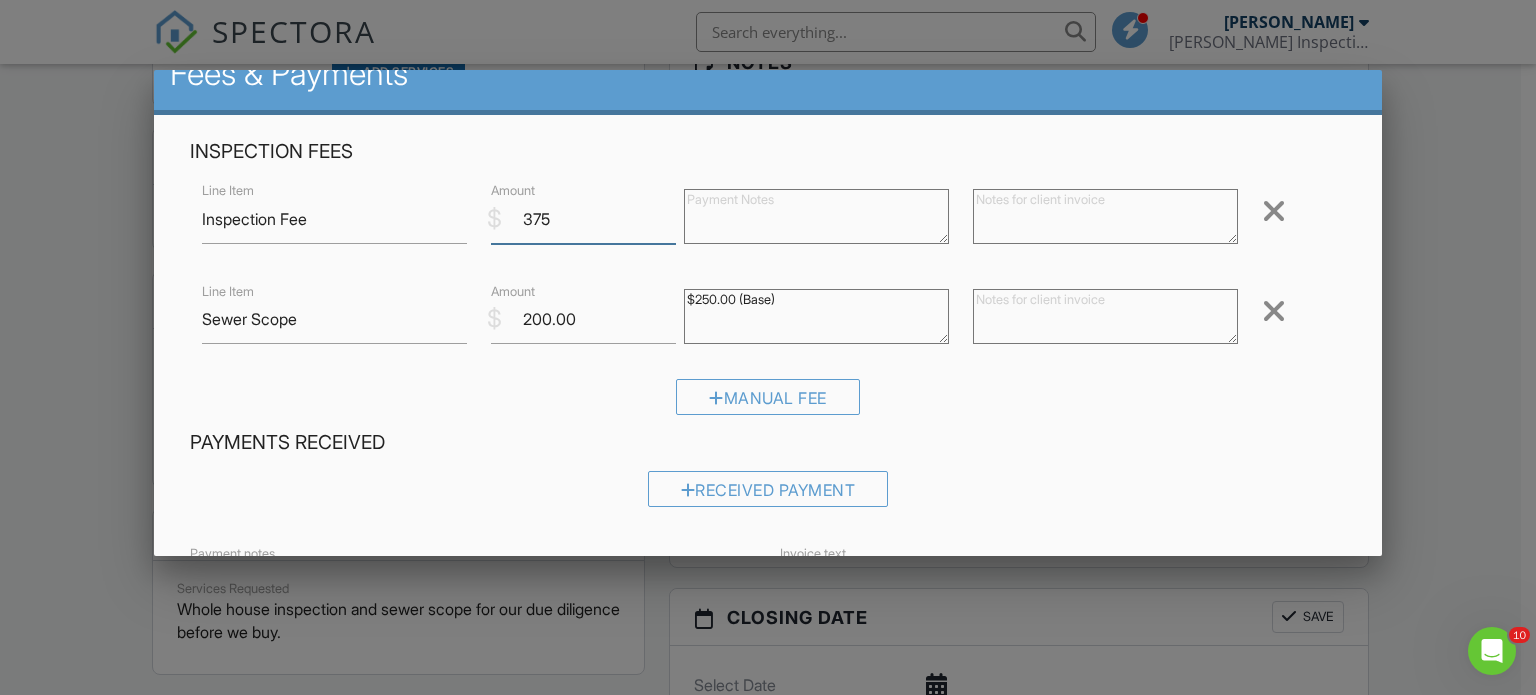 type on "375" 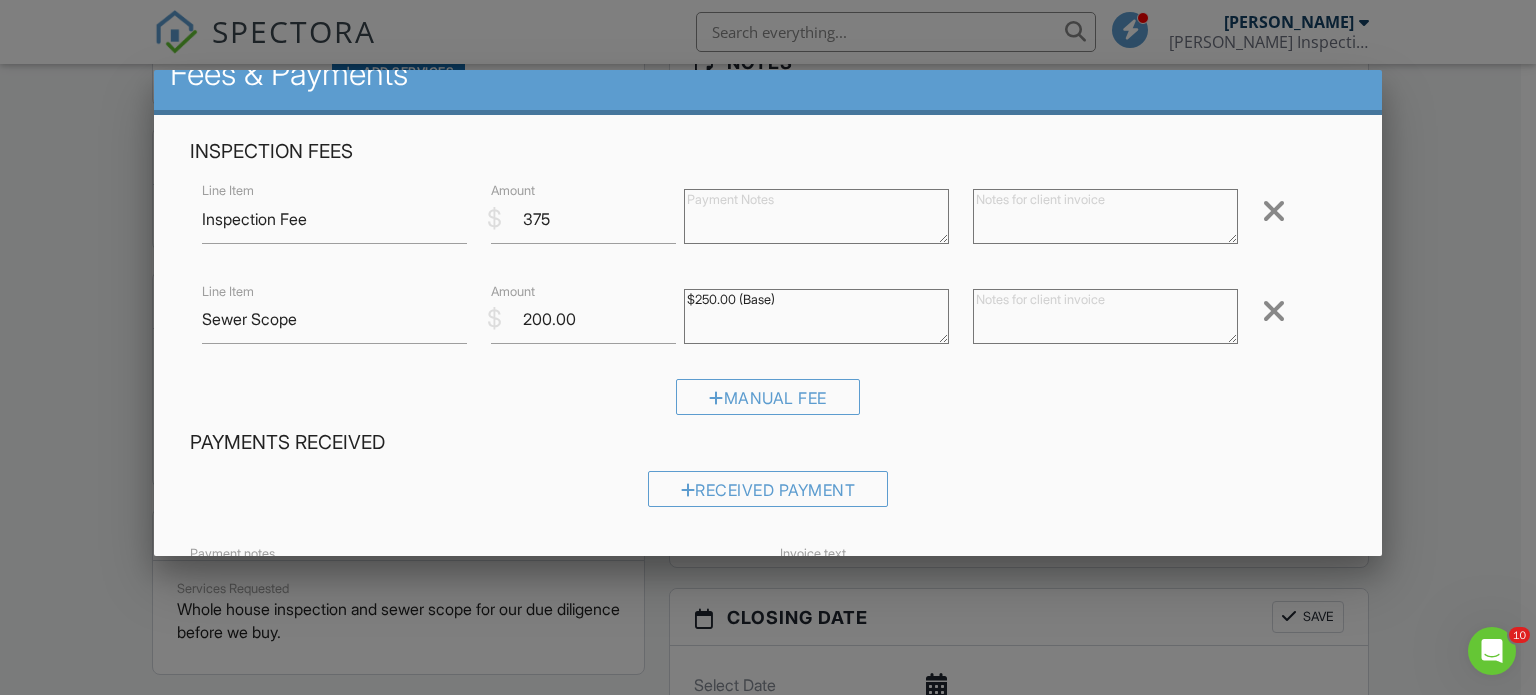 click on "Payments Received" at bounding box center [768, 443] 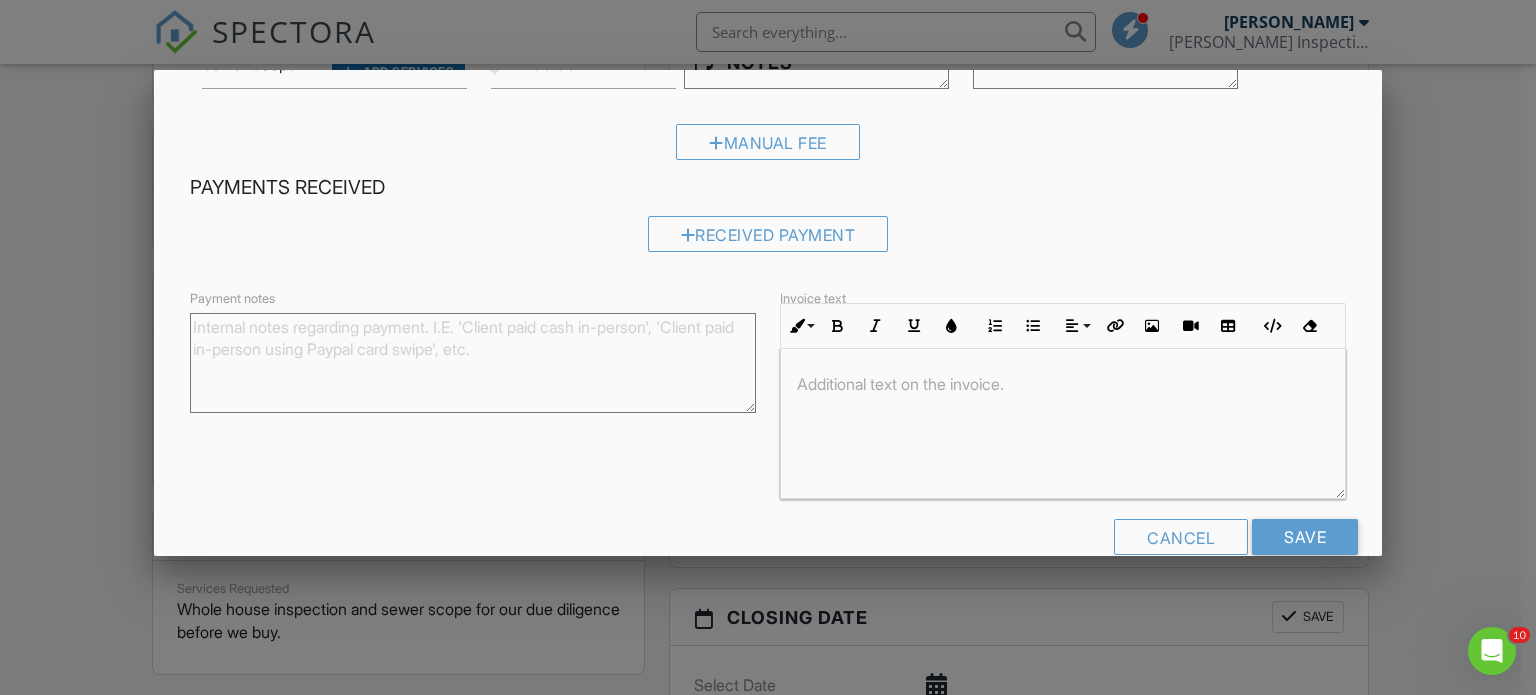 scroll, scrollTop: 324, scrollLeft: 0, axis: vertical 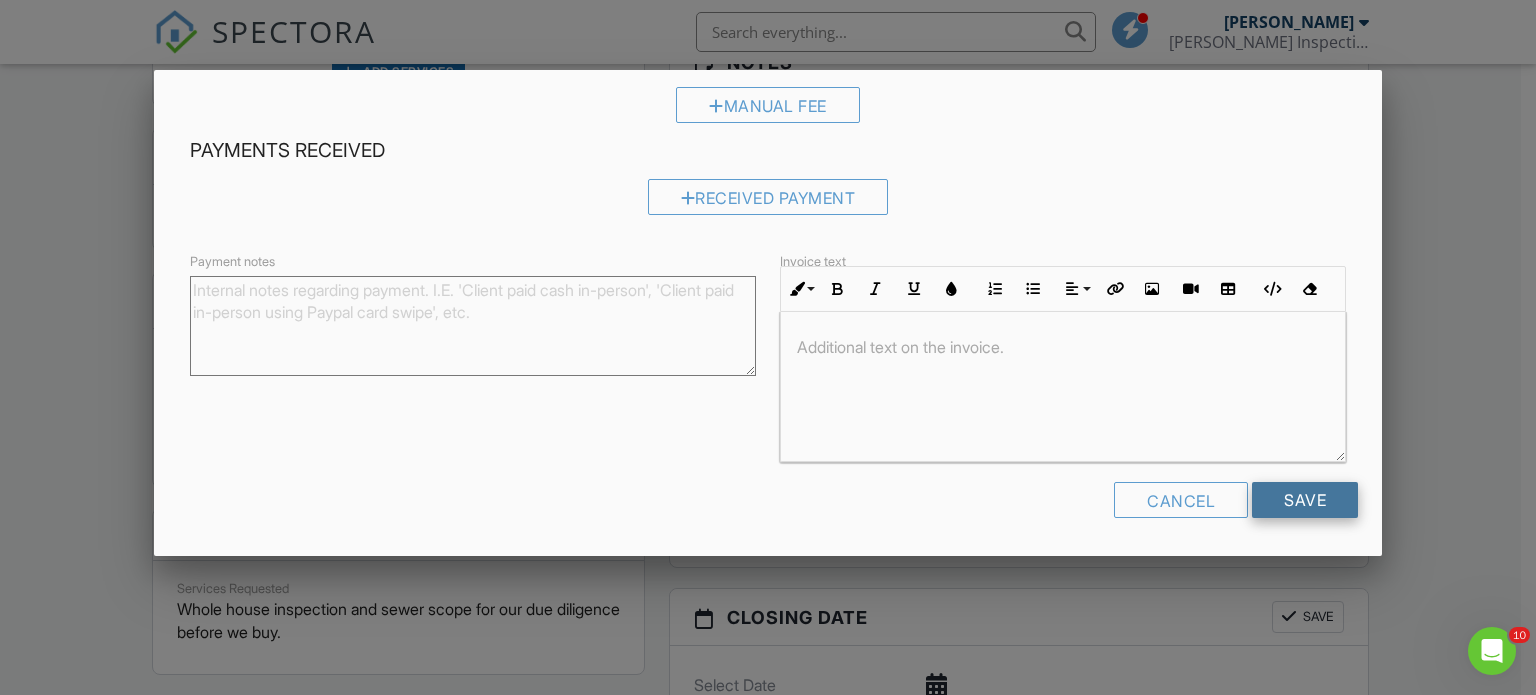 click on "Save" at bounding box center [1305, 500] 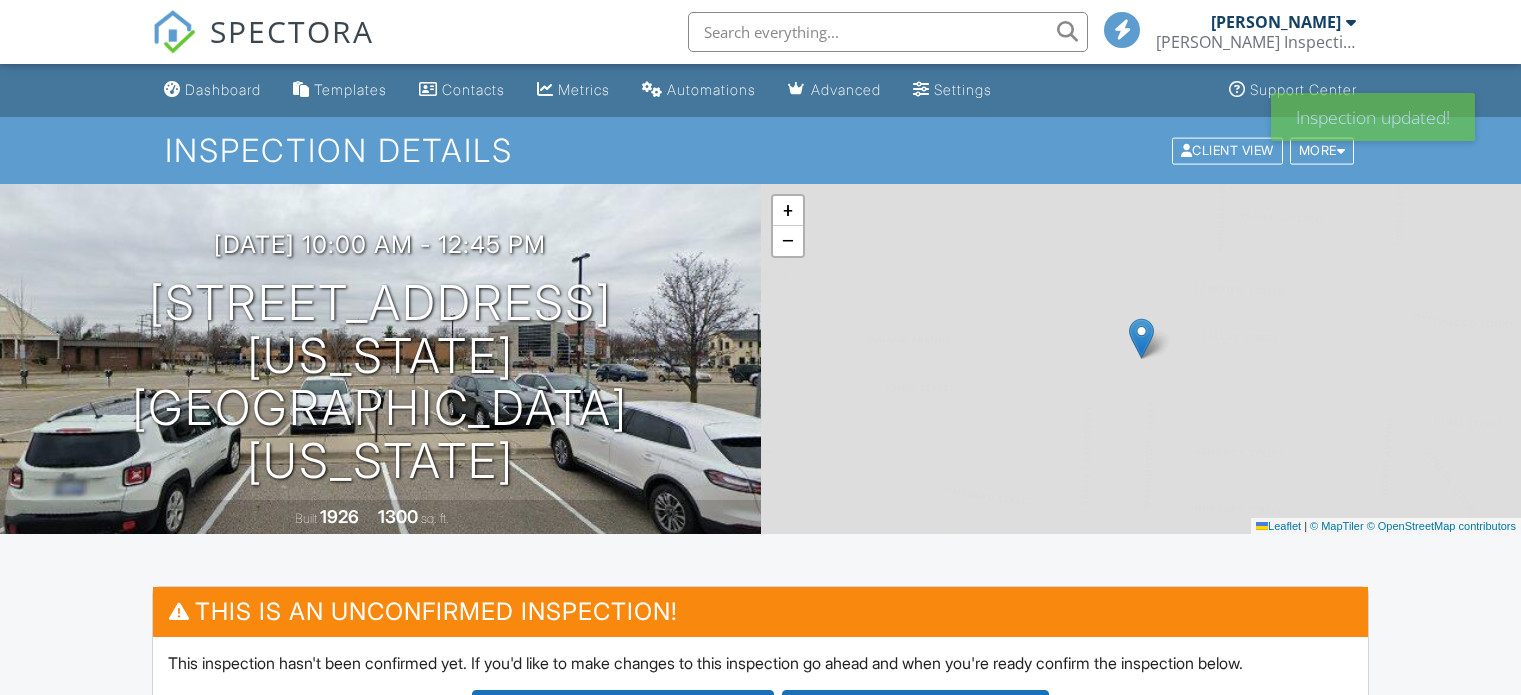 scroll, scrollTop: 0, scrollLeft: 0, axis: both 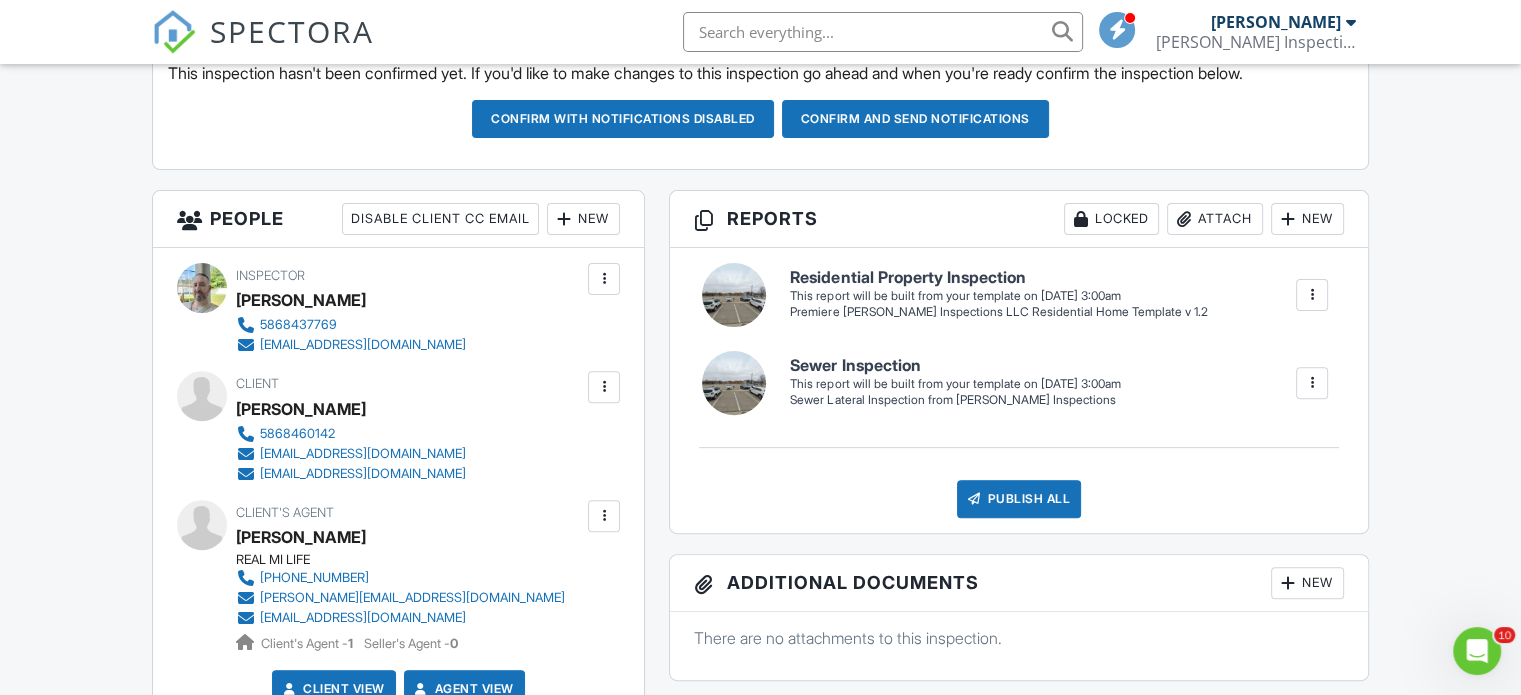 drag, startPoint x: 1526, startPoint y: 128, endPoint x: 1519, endPoint y: 272, distance: 144.17004 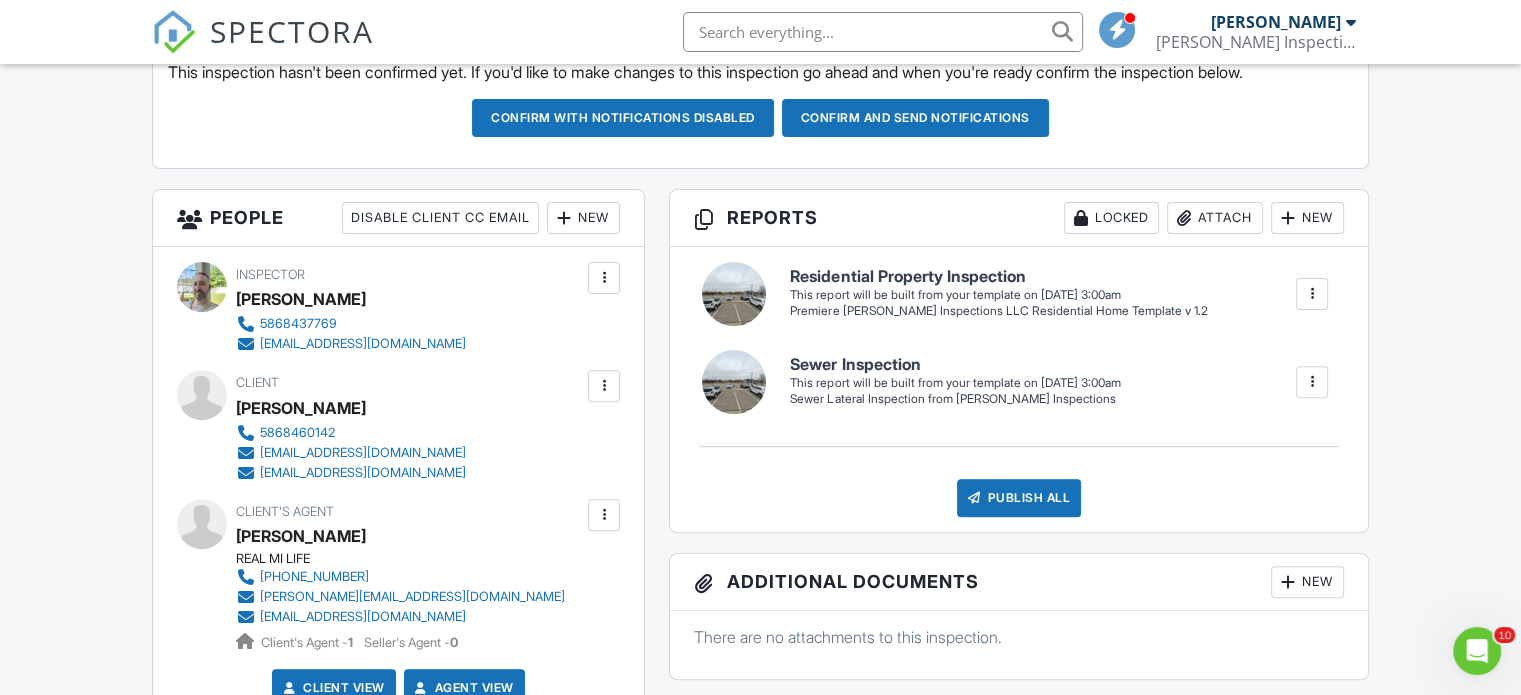 click on "SPECTORA
[PERSON_NAME]
[PERSON_NAME] Inspections LLC
Role:
Inspector
Dashboard
New Inspection
Inspections
Calendar
Template Editor
Contacts
Automations
Team
Metrics
Payments
Data Exports
Billing
Reporting
Advanced
Settings
What's New
Sign Out
Dashboard
Templates
Contacts
Metrics
Automations
Advanced
Settings
Support Center
Inspection Details
Client View
More
Property Details
Reschedule
Reorder / Copy
Share
Cancel
[GEOGRAPHIC_DATA]
Print Order
Convert to V10
Disable Pass on CC Fees
View Change Log
[DATE] 10:00 am
- 12:45 pm" at bounding box center [760, 775] 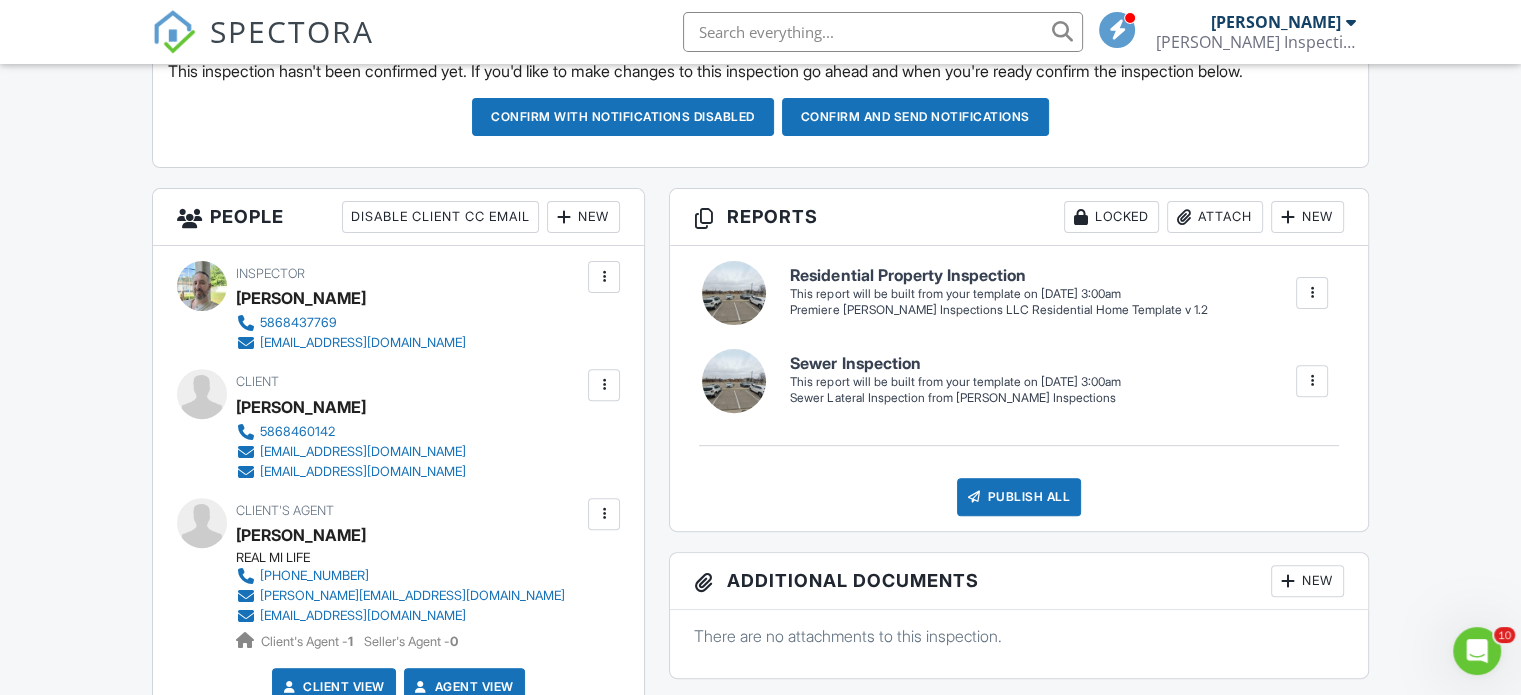 click on "New" at bounding box center [1307, 217] 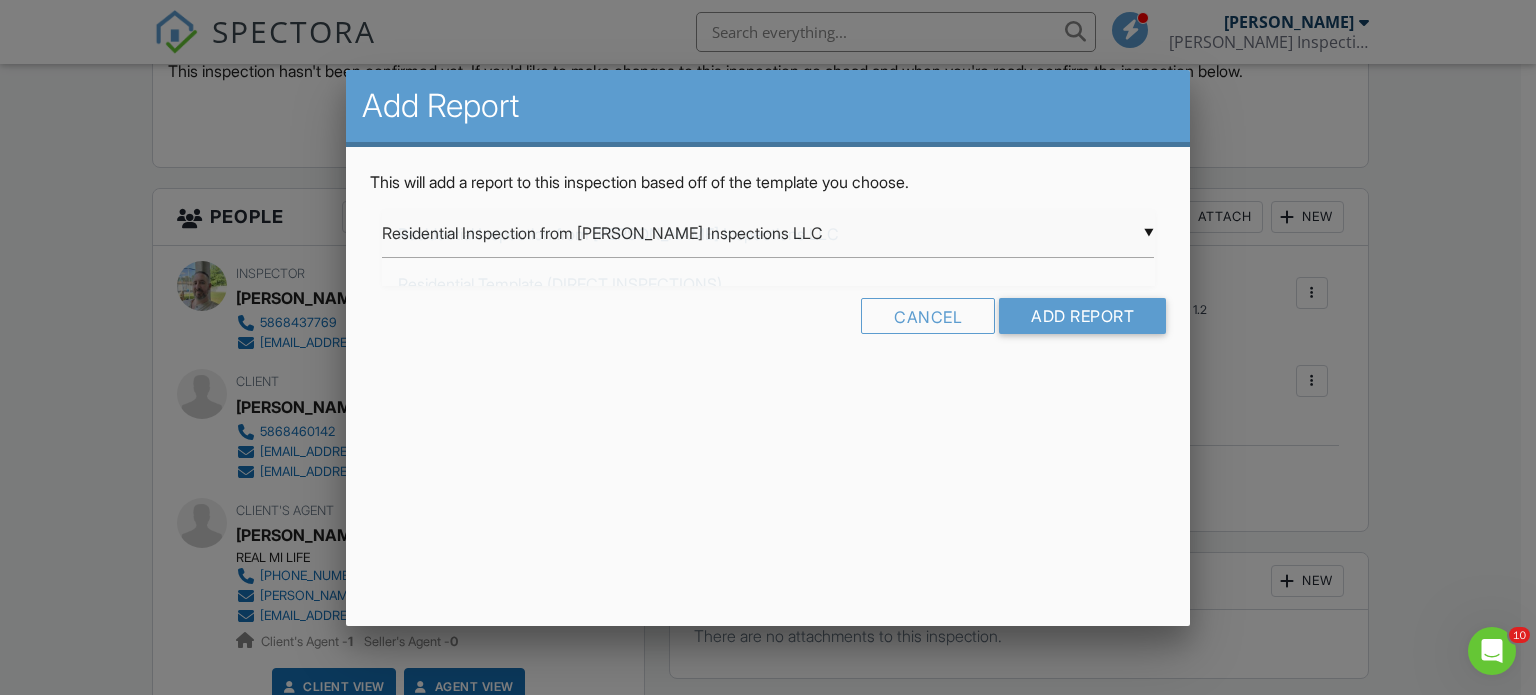 click on "▼ Residential Inspection from Williams Inspections LLC Residential Inspection from Williams Inspections LLC Residential Template (DIRECT INSPECTIONS)  Septic Inspection Well Inspection Mold Inspection Radon Inspection KC Bartley Template v 2.8 from Professional Home Inspections LLC Premiere Williams Inspections LLC Residential Home Template v 1.2 Sewer Lateral Inspection from Williams Inspections Residential Inspection from Williams Inspections LLC
Residential Template (DIRECT INSPECTIONS)
Septic Inspection
Well Inspection
Mold Inspection
Radon Inspection
KC Bartley Template v 2.8 from Professional Home Inspections LLC
Premiere Williams Inspections LLC Residential Home Template v 1.2
Sewer Lateral Inspection from Williams Inspections" at bounding box center [768, 233] 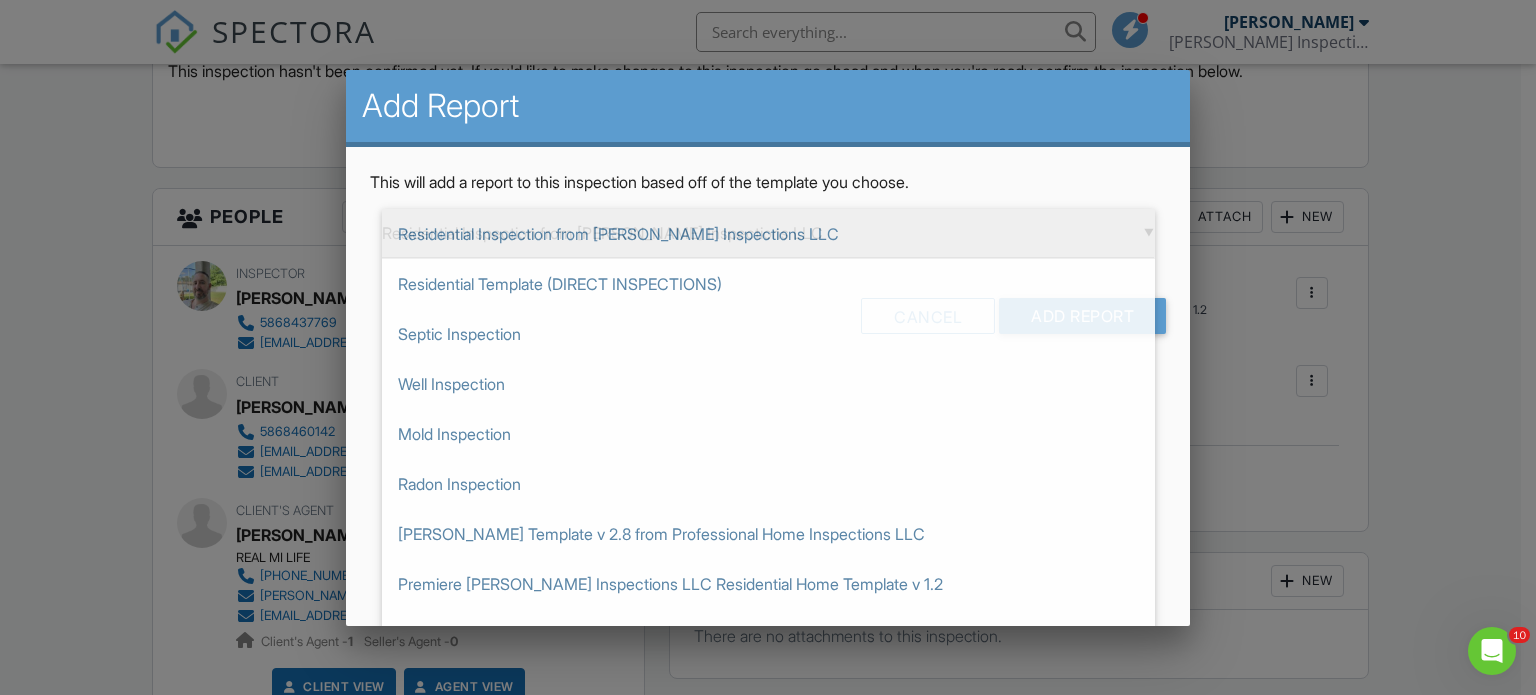 click on "Residential Inspection from [PERSON_NAME] Inspections LLC" at bounding box center [768, 234] 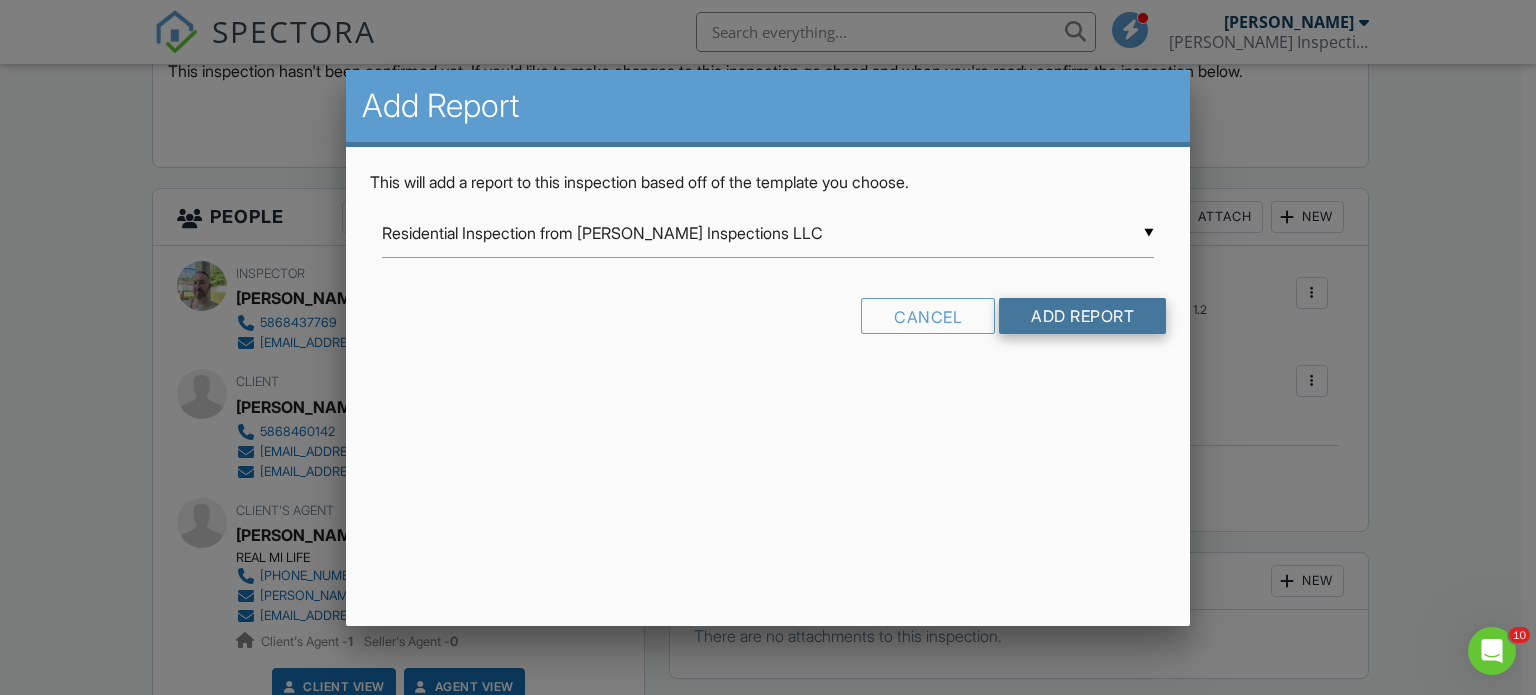 click on "Add Report" at bounding box center (1082, 316) 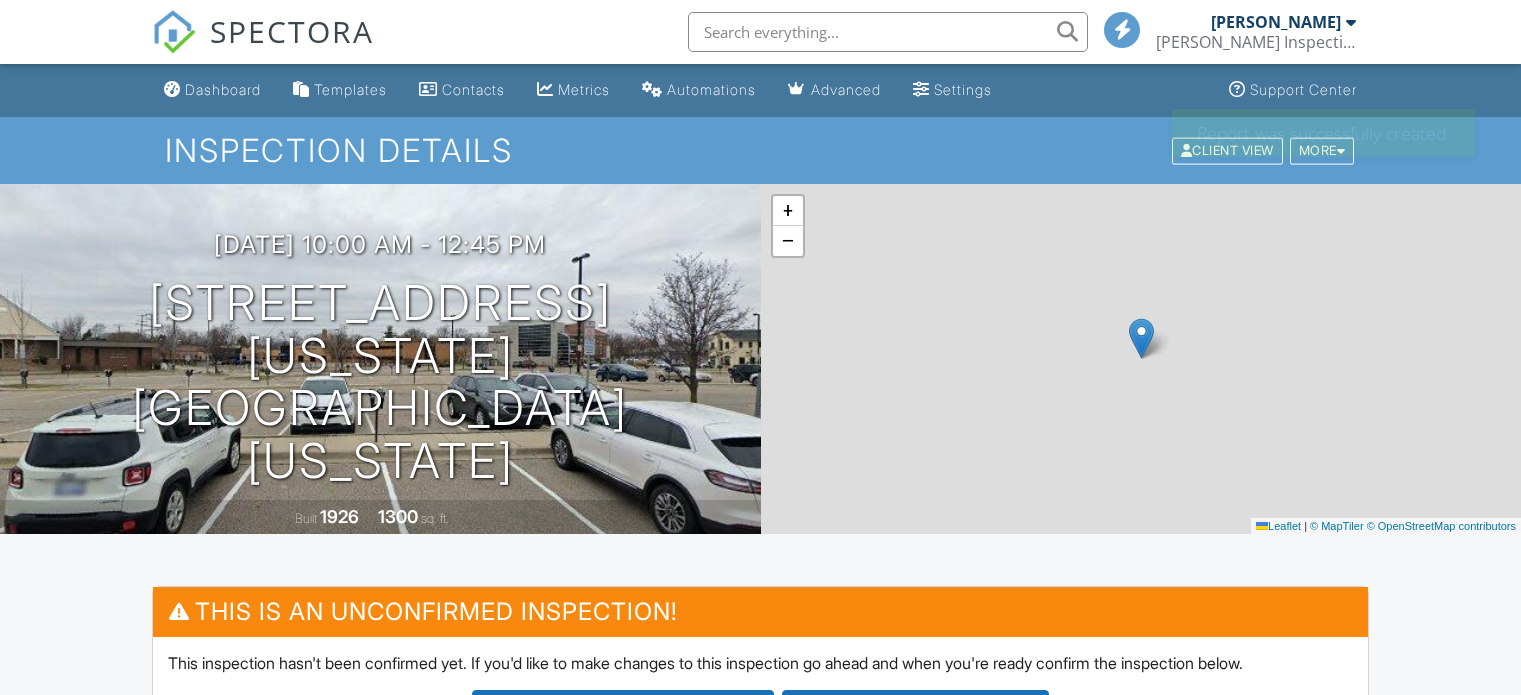 scroll, scrollTop: 0, scrollLeft: 0, axis: both 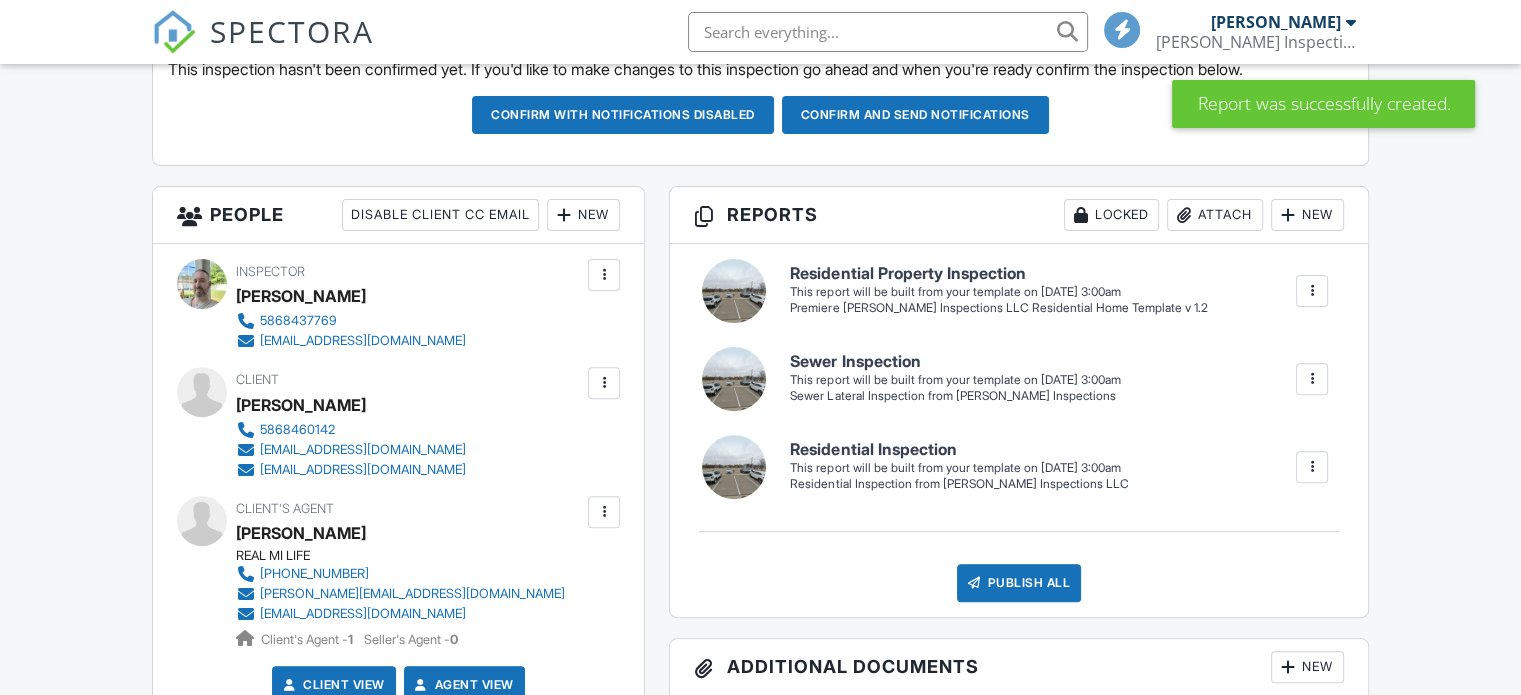 drag, startPoint x: 1530, startPoint y: 117, endPoint x: 1535, endPoint y: 255, distance: 138.09055 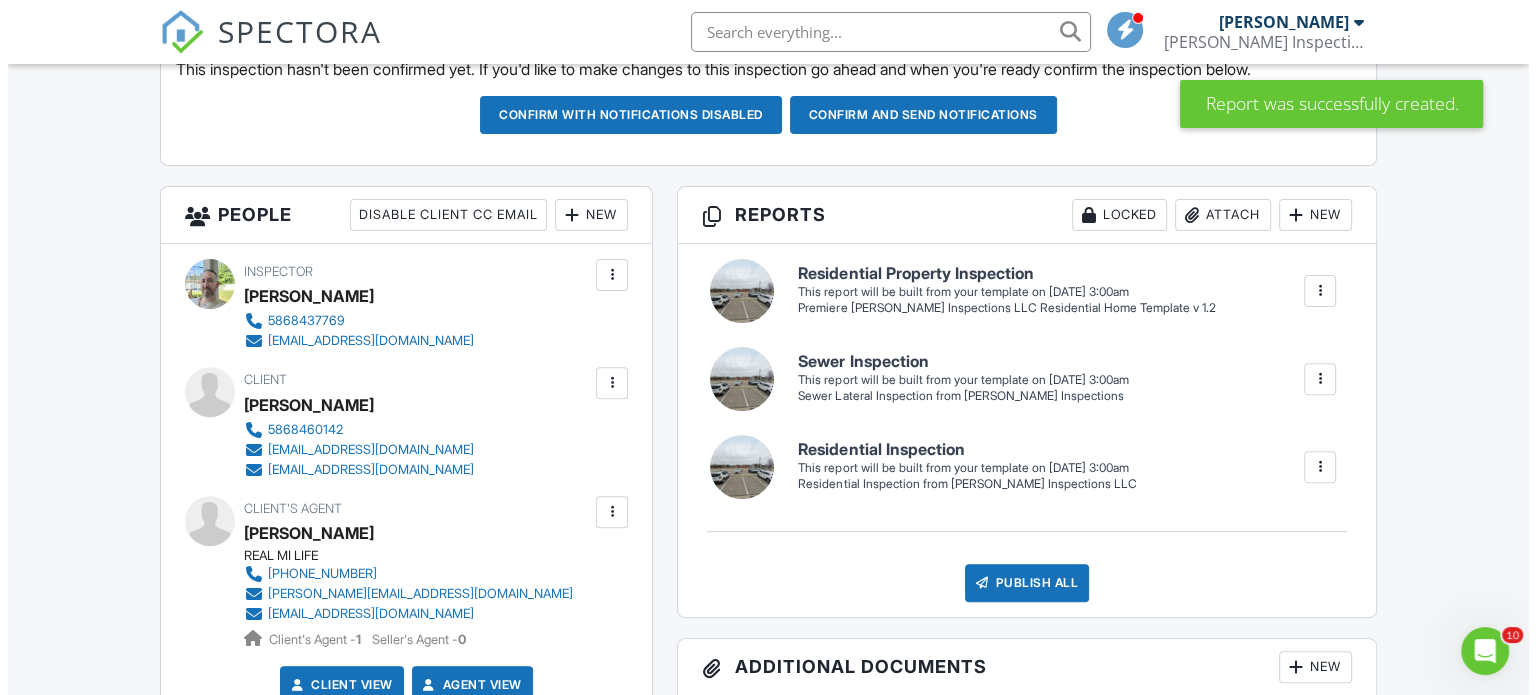 scroll, scrollTop: 0, scrollLeft: 0, axis: both 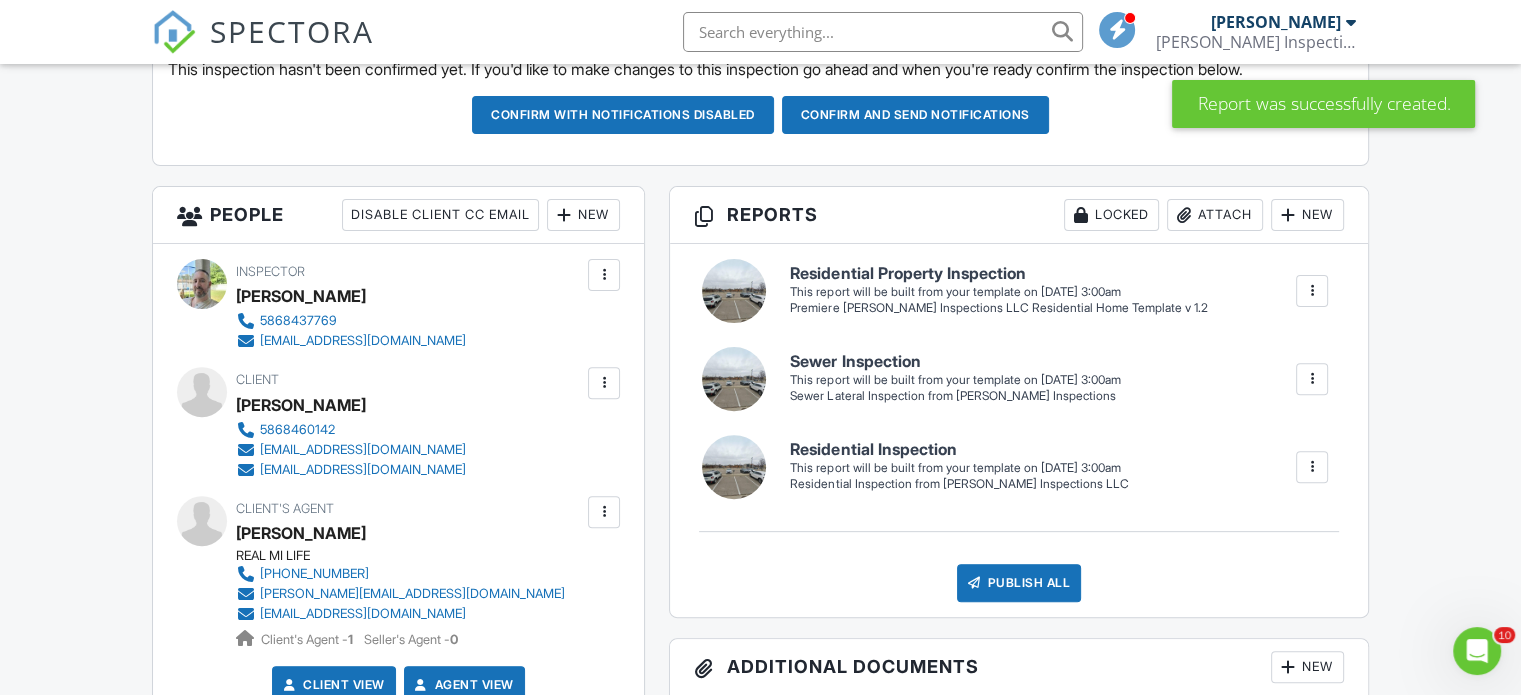 click at bounding box center [1312, 291] 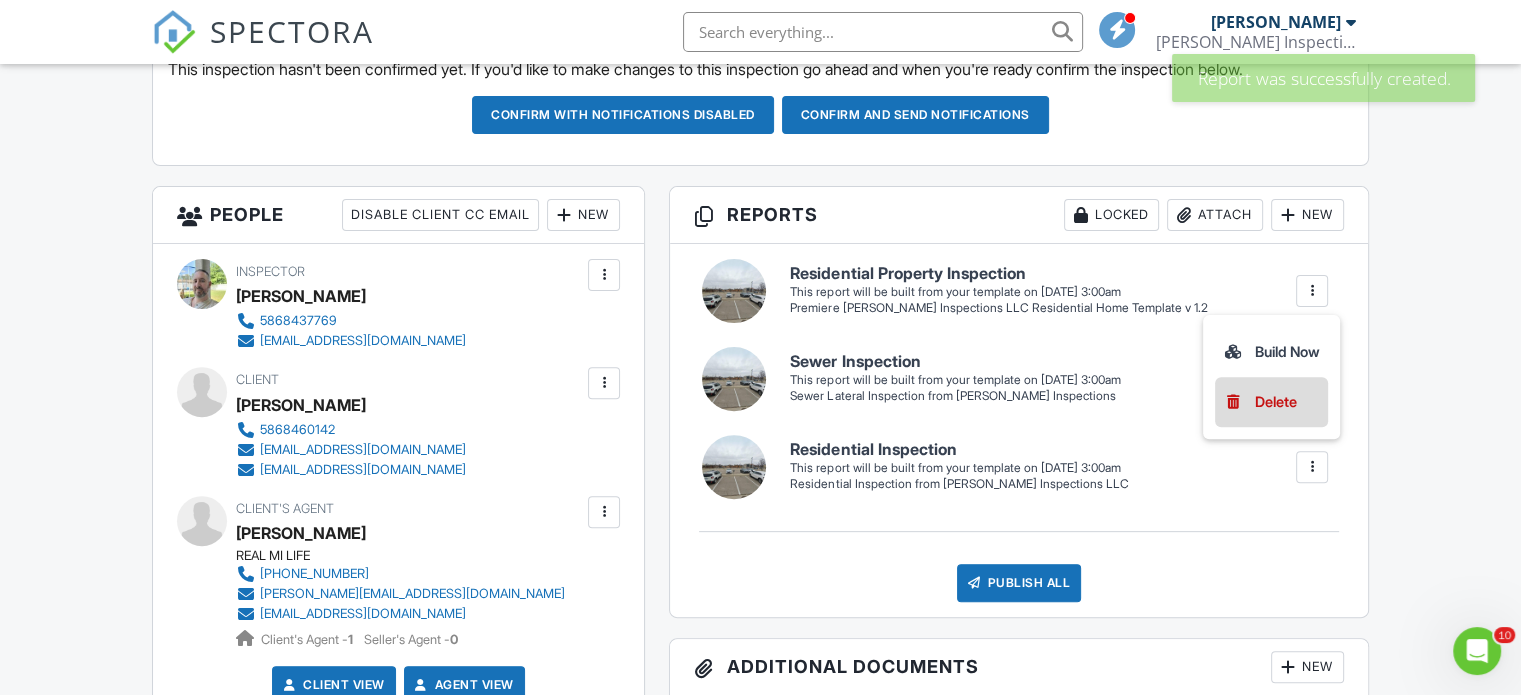 click on "Delete" at bounding box center (1276, 402) 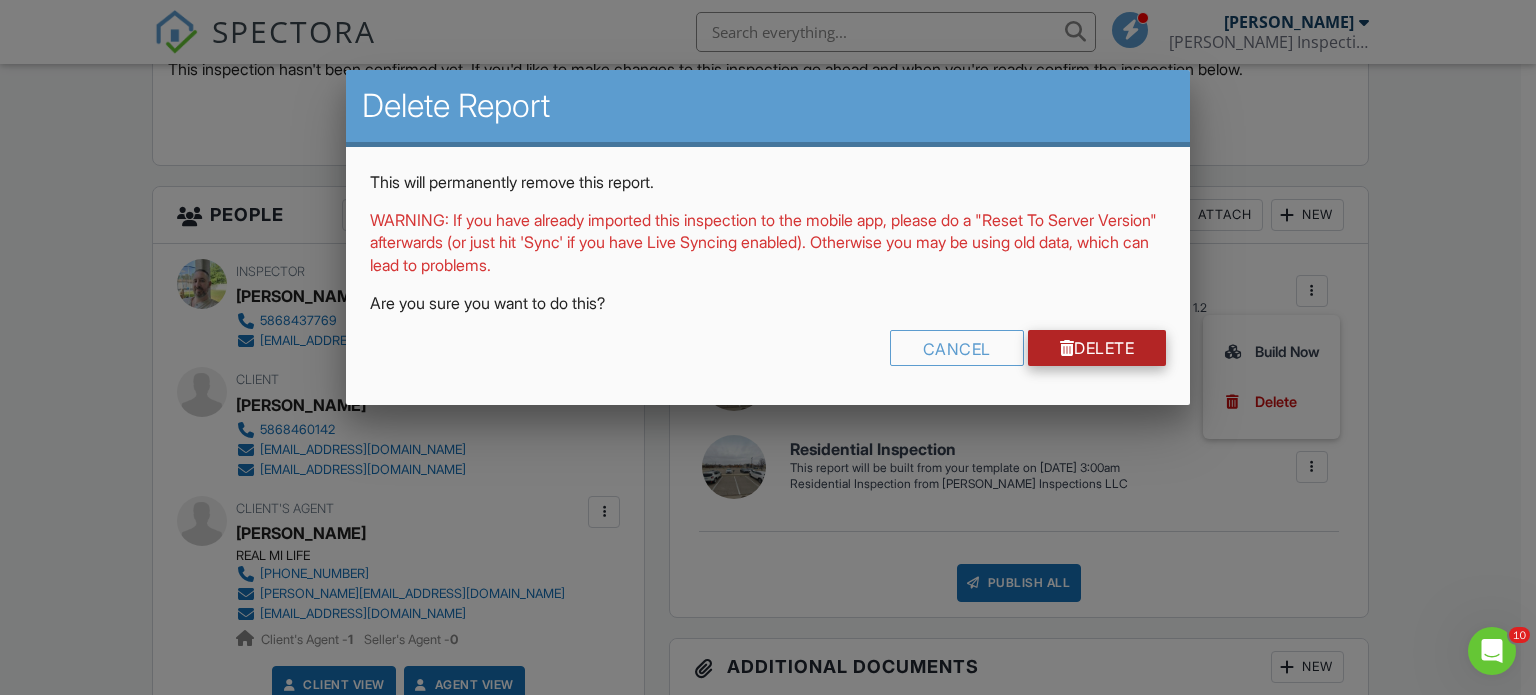 click on "Delete" at bounding box center [1097, 348] 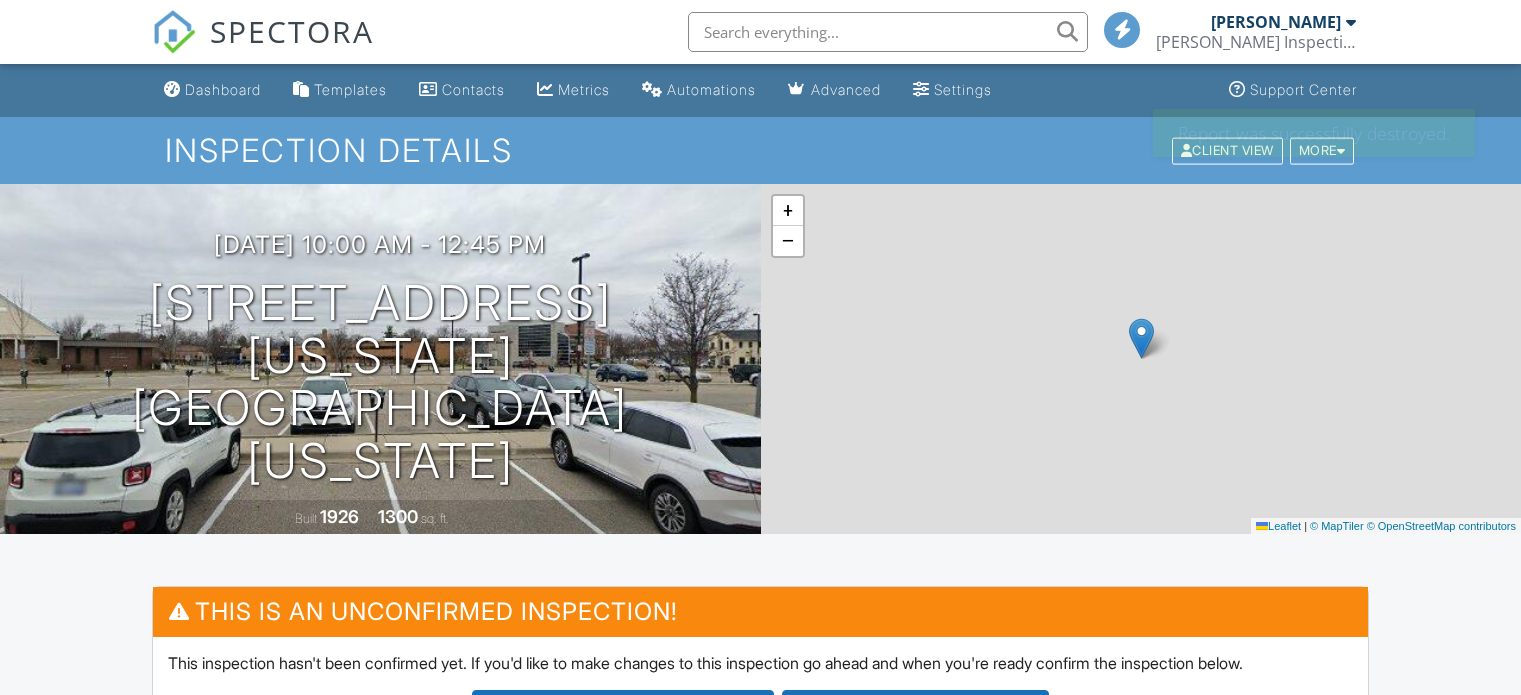 scroll, scrollTop: 0, scrollLeft: 0, axis: both 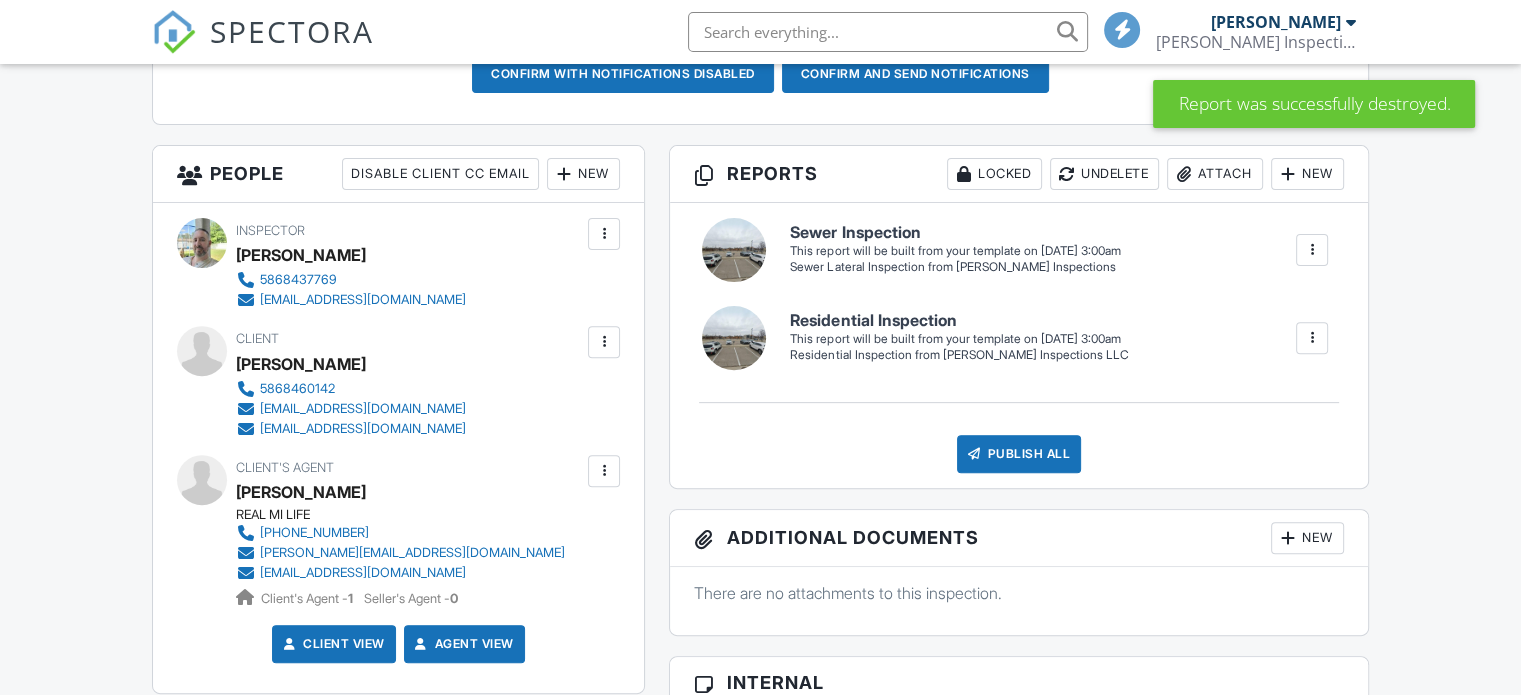 click on "SPECTORA
[PERSON_NAME]
[PERSON_NAME] Inspections LLC
Role:
Inspector
Dashboard
New Inspection
Inspections
Calendar
Template Editor
Contacts
Automations
Team
Metrics
Payments
Data Exports
Billing
Reporting
Advanced
Settings
What's New
Sign Out
Dashboard
Templates
Contacts
Metrics
Automations
Advanced
Settings
Support Center
Inspection Details
Client View
More
Property Details
Reschedule
Reorder / Copy
Share
Cancel
[GEOGRAPHIC_DATA]
Print Order
Convert to V10
Disable Pass on CC Fees
View Change Log
[DATE] 10:00 am
- 12:45 pm" at bounding box center [760, 731] 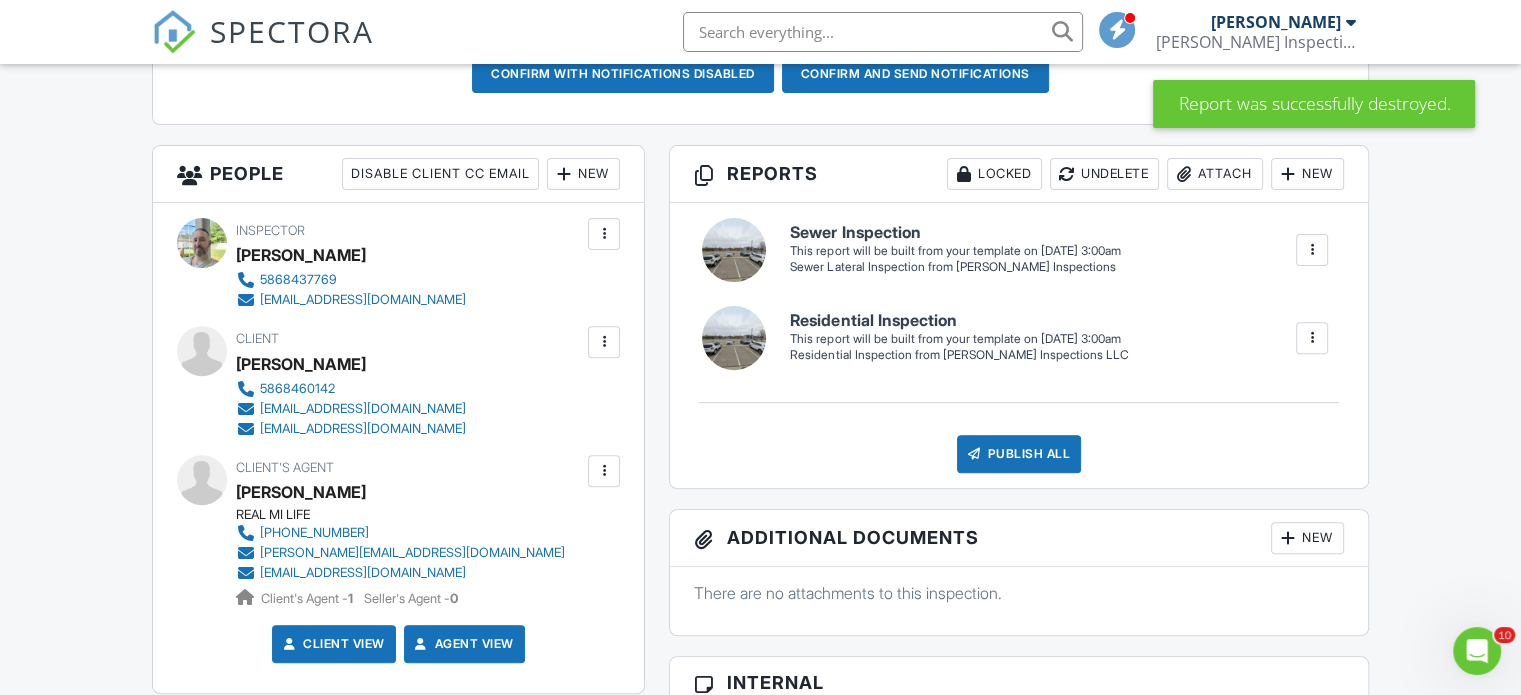 scroll, scrollTop: 0, scrollLeft: 0, axis: both 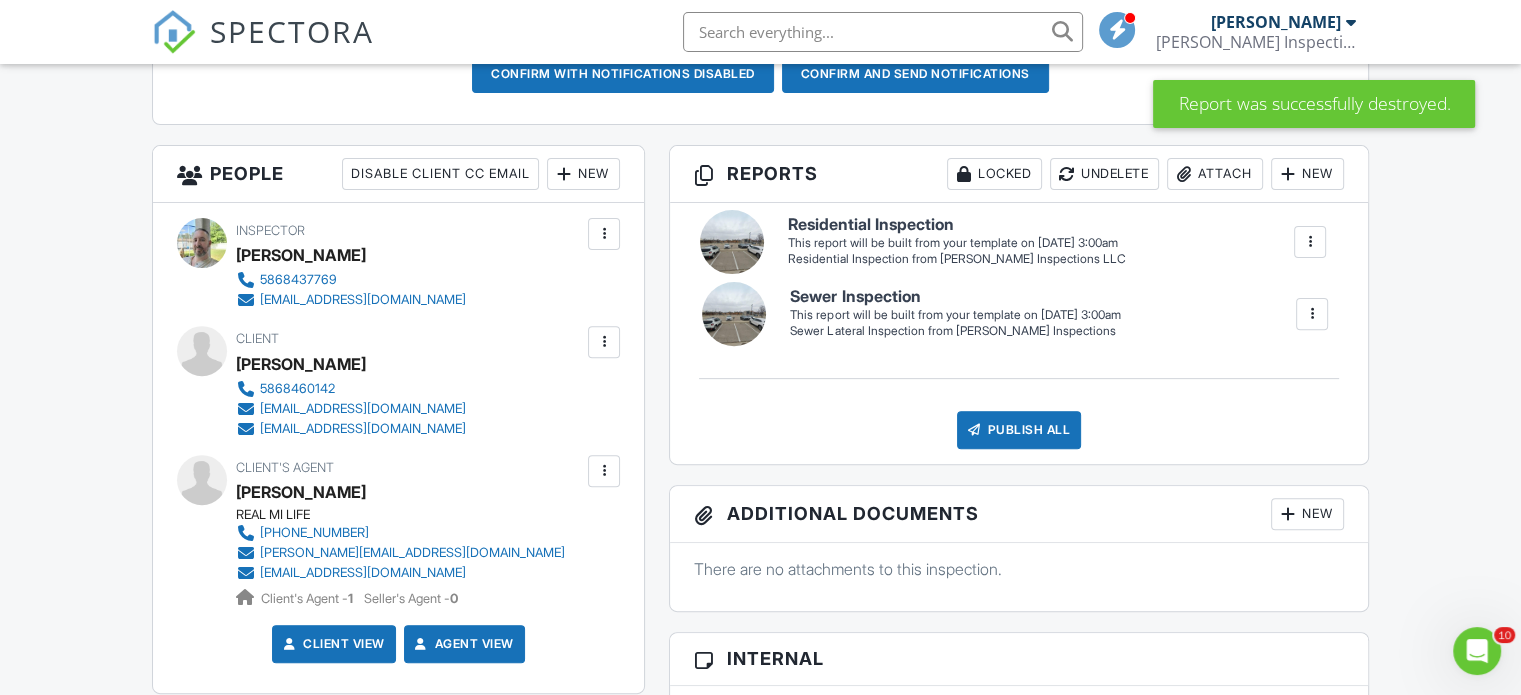 drag, startPoint x: 716, startPoint y: 334, endPoint x: 713, endPoint y: 237, distance: 97.04638 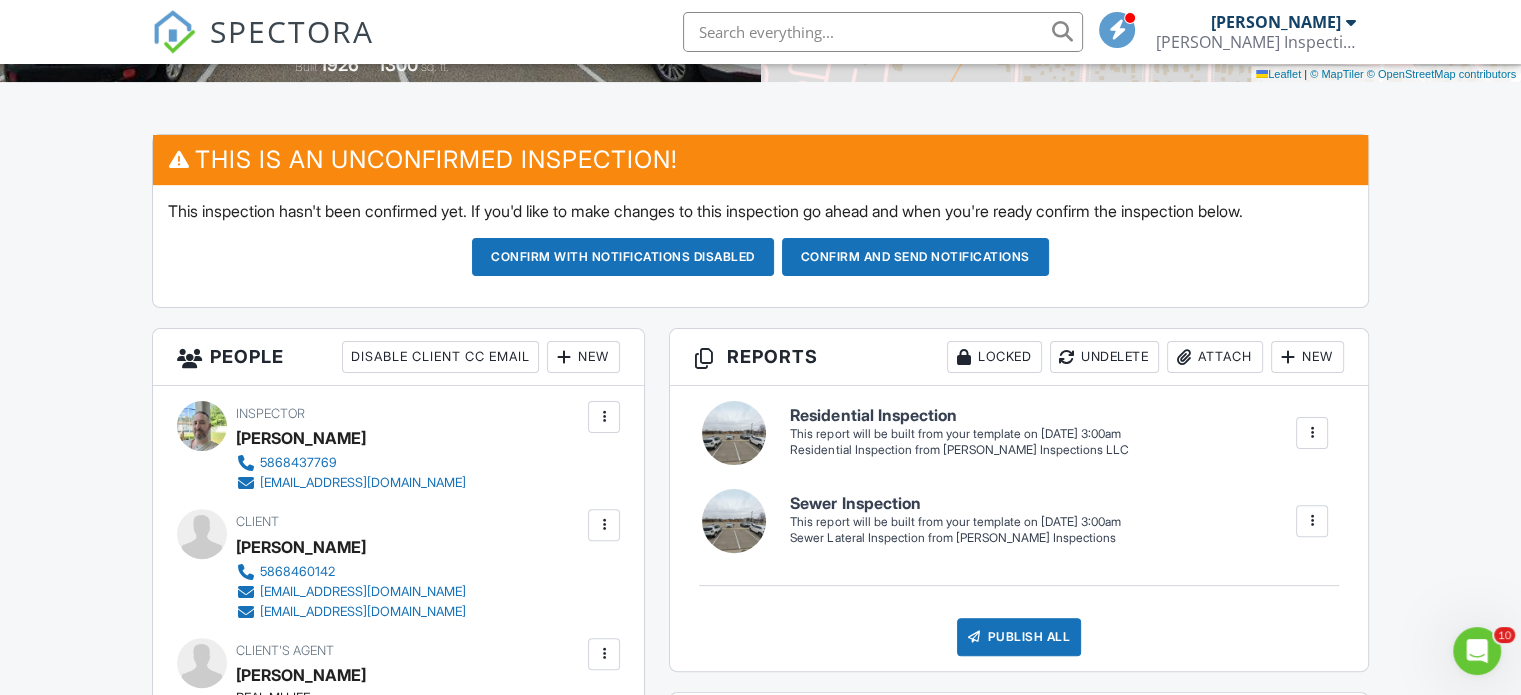 scroll, scrollTop: 465, scrollLeft: 0, axis: vertical 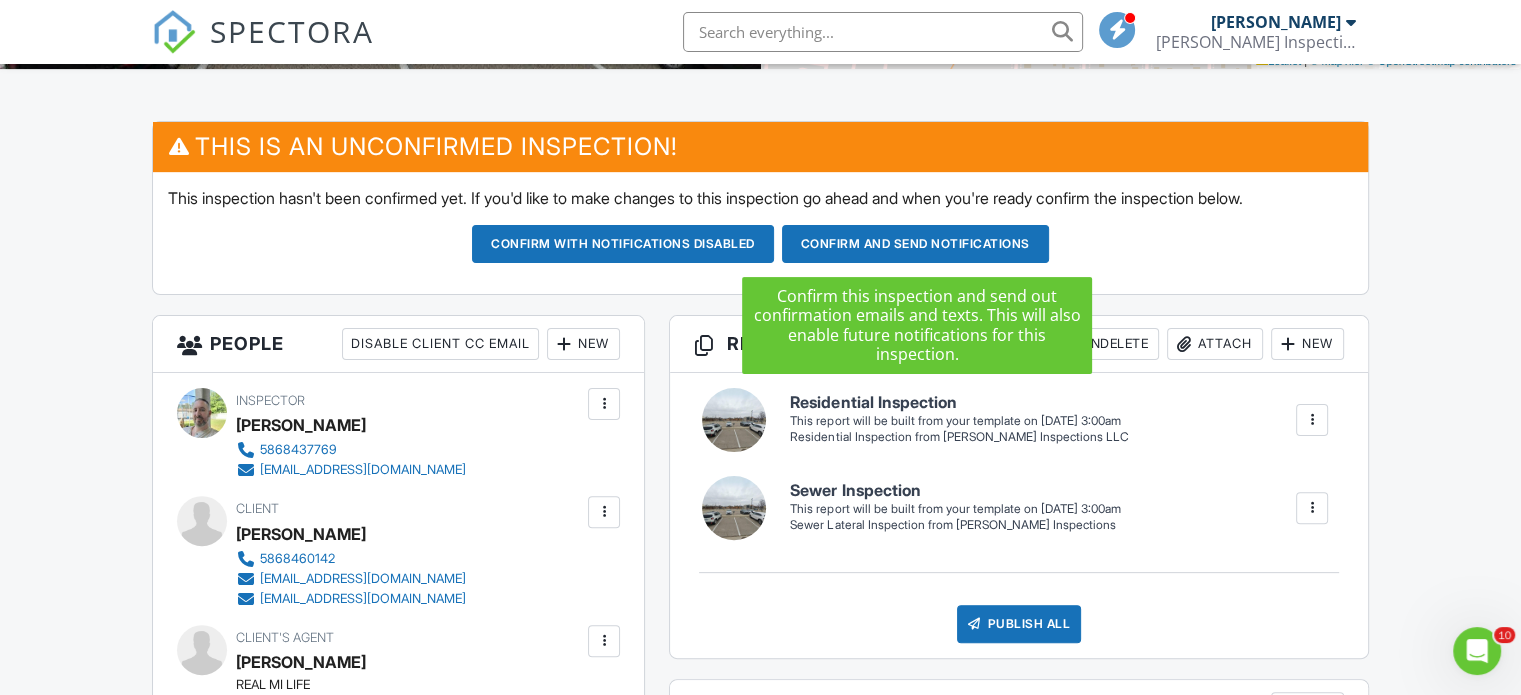 click on "Confirm and send notifications" at bounding box center [623, 244] 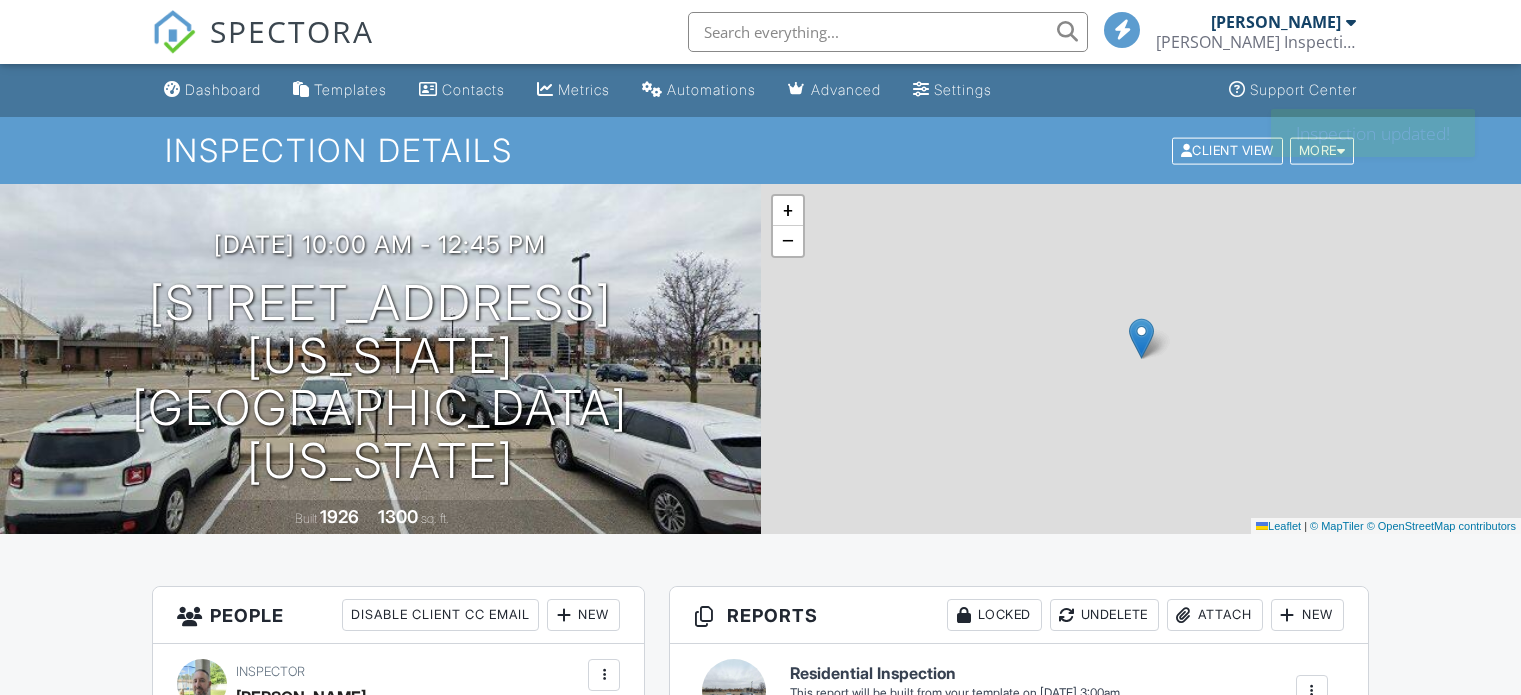scroll, scrollTop: 0, scrollLeft: 0, axis: both 